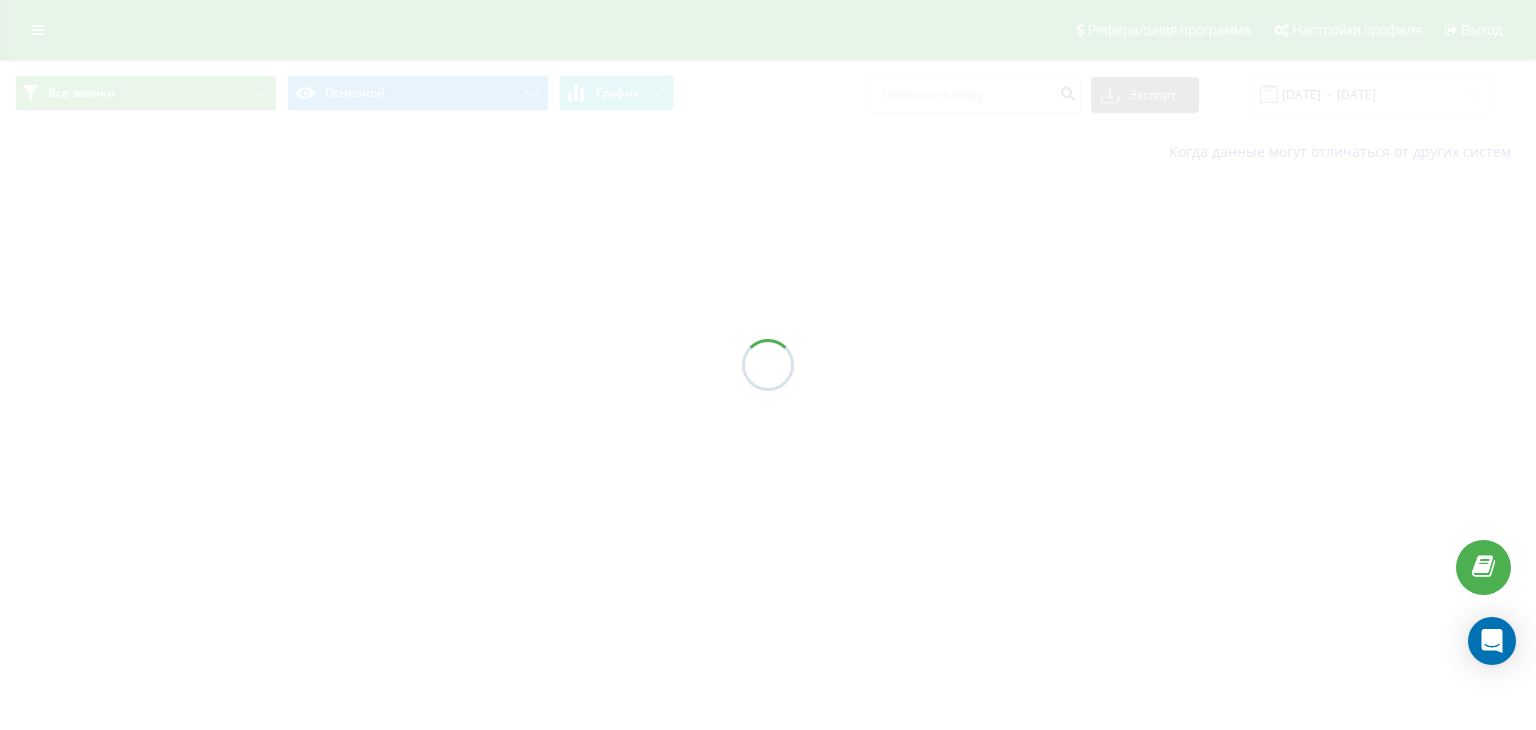 scroll, scrollTop: 0, scrollLeft: 0, axis: both 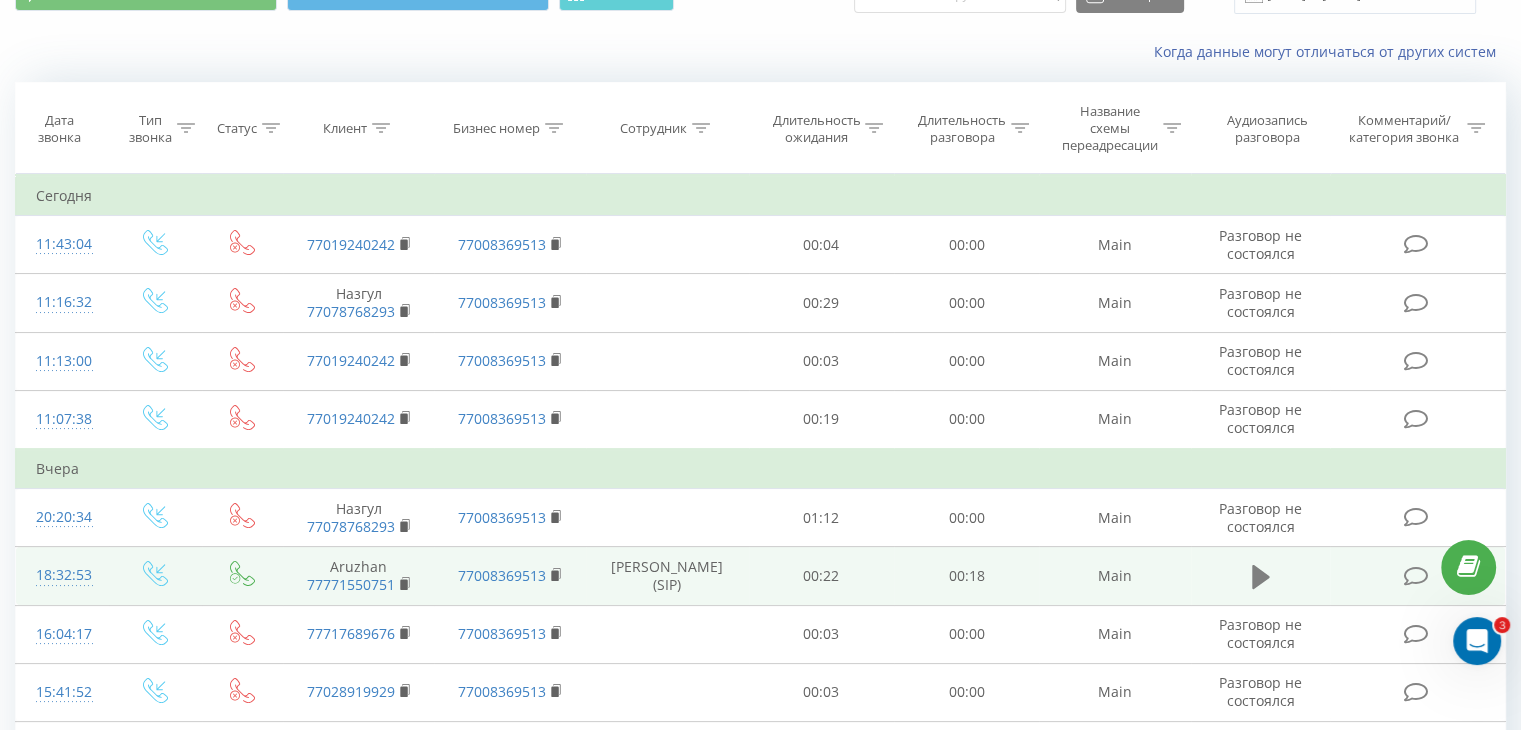 click 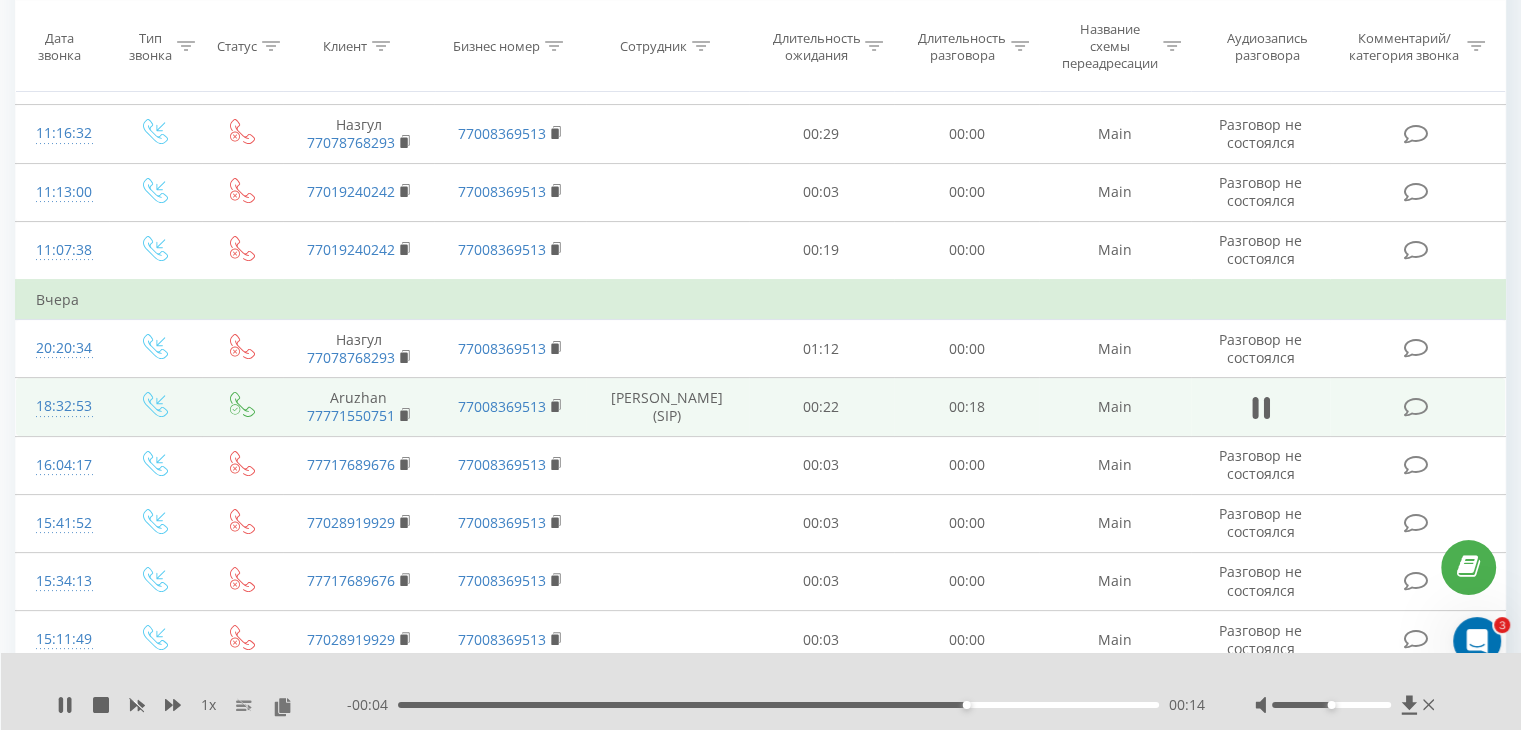 scroll, scrollTop: 500, scrollLeft: 0, axis: vertical 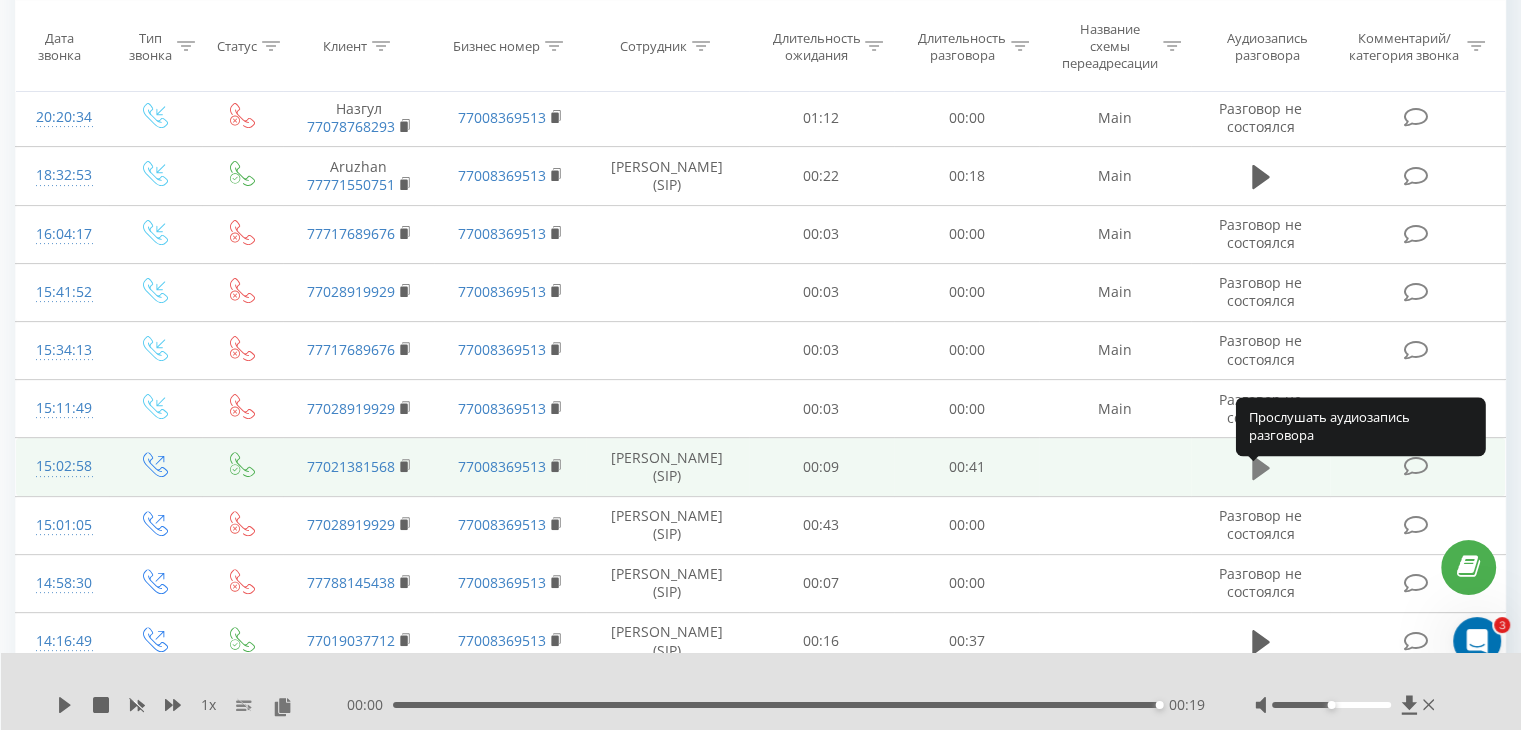 click 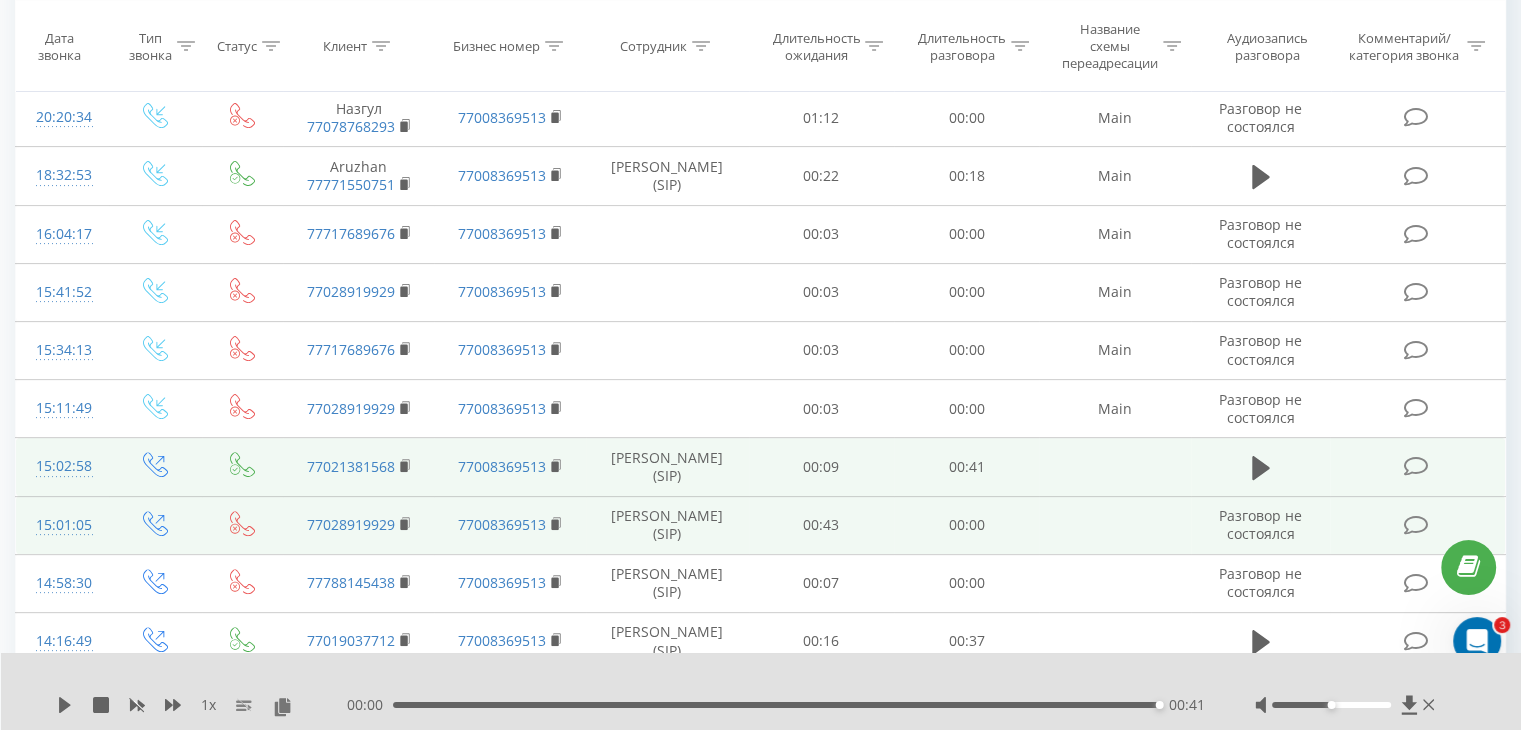 scroll, scrollTop: 700, scrollLeft: 0, axis: vertical 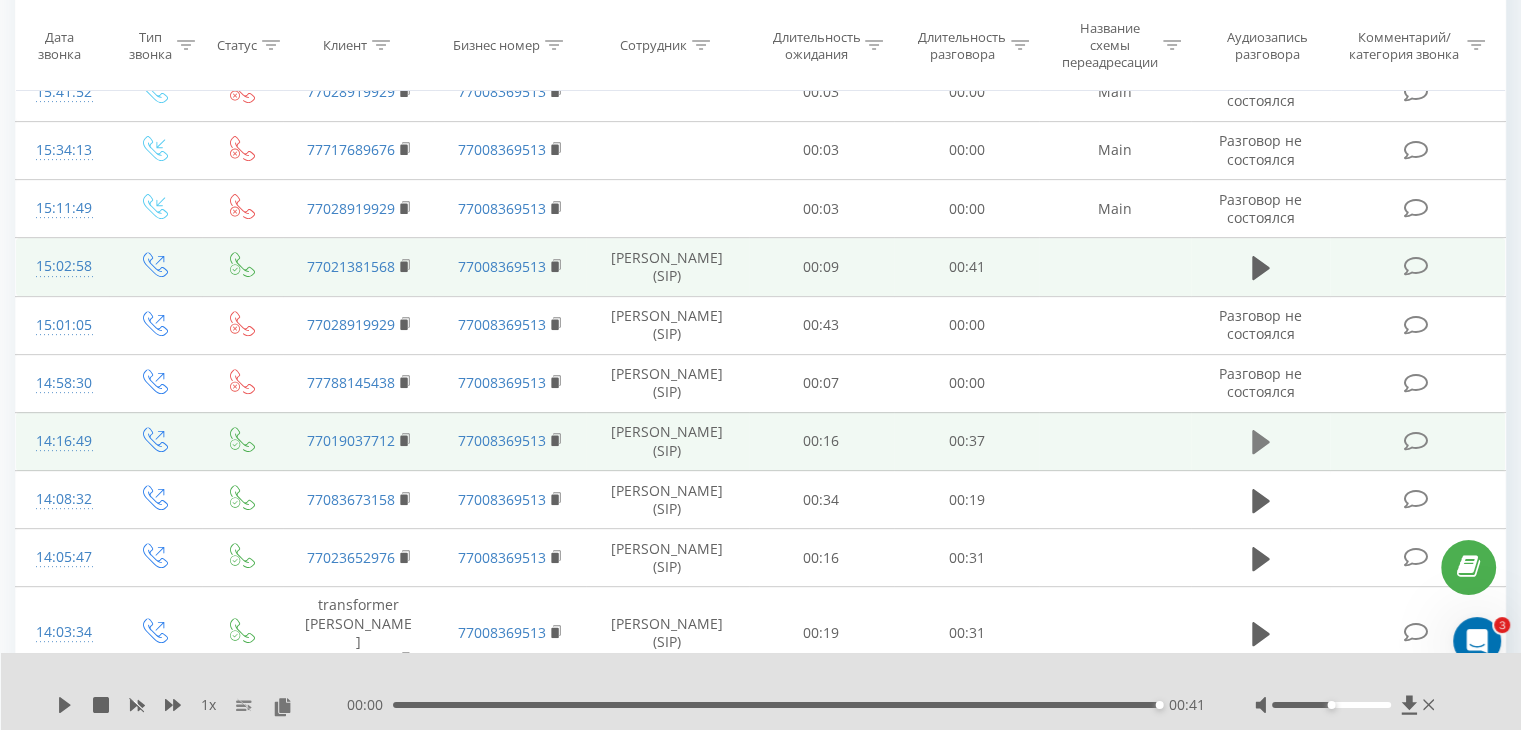 click 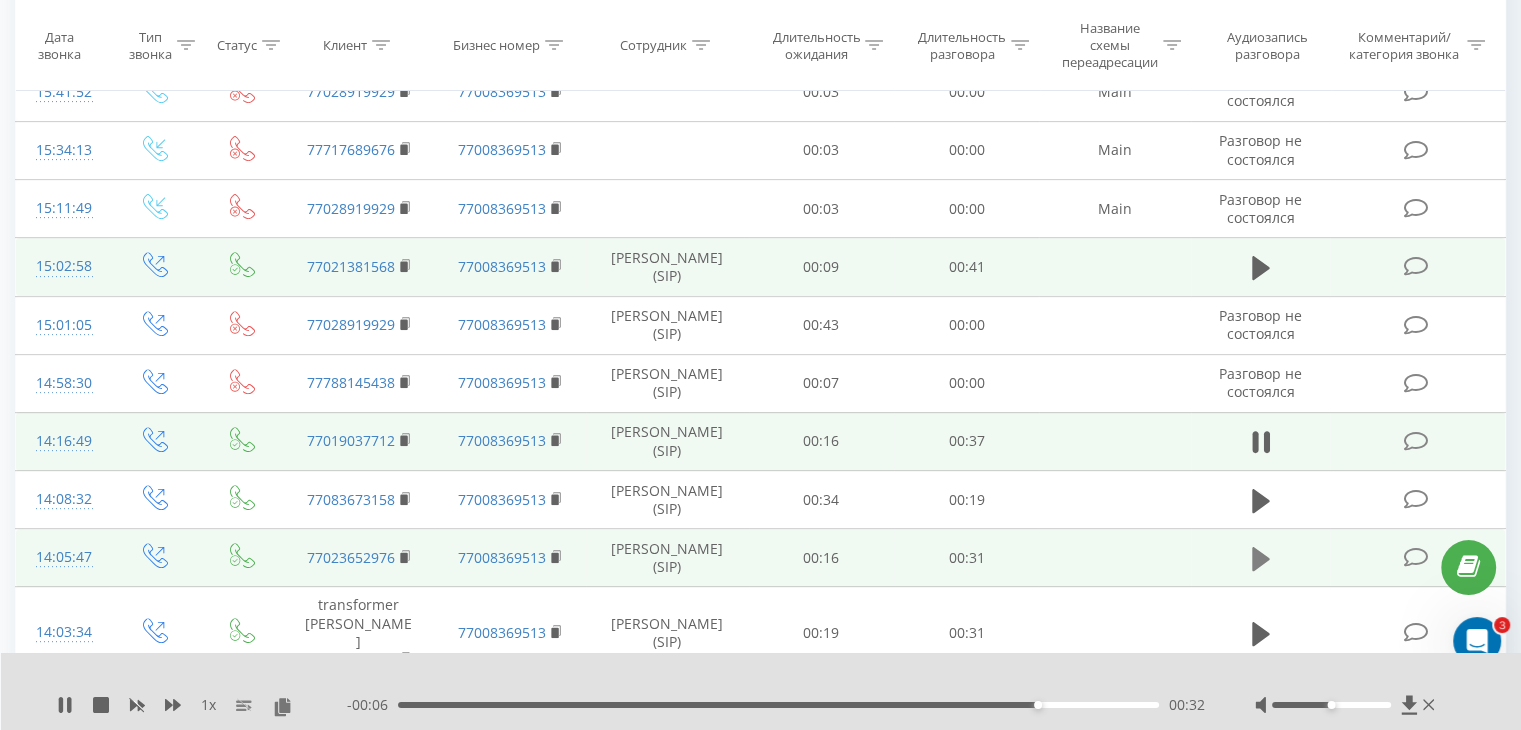 click 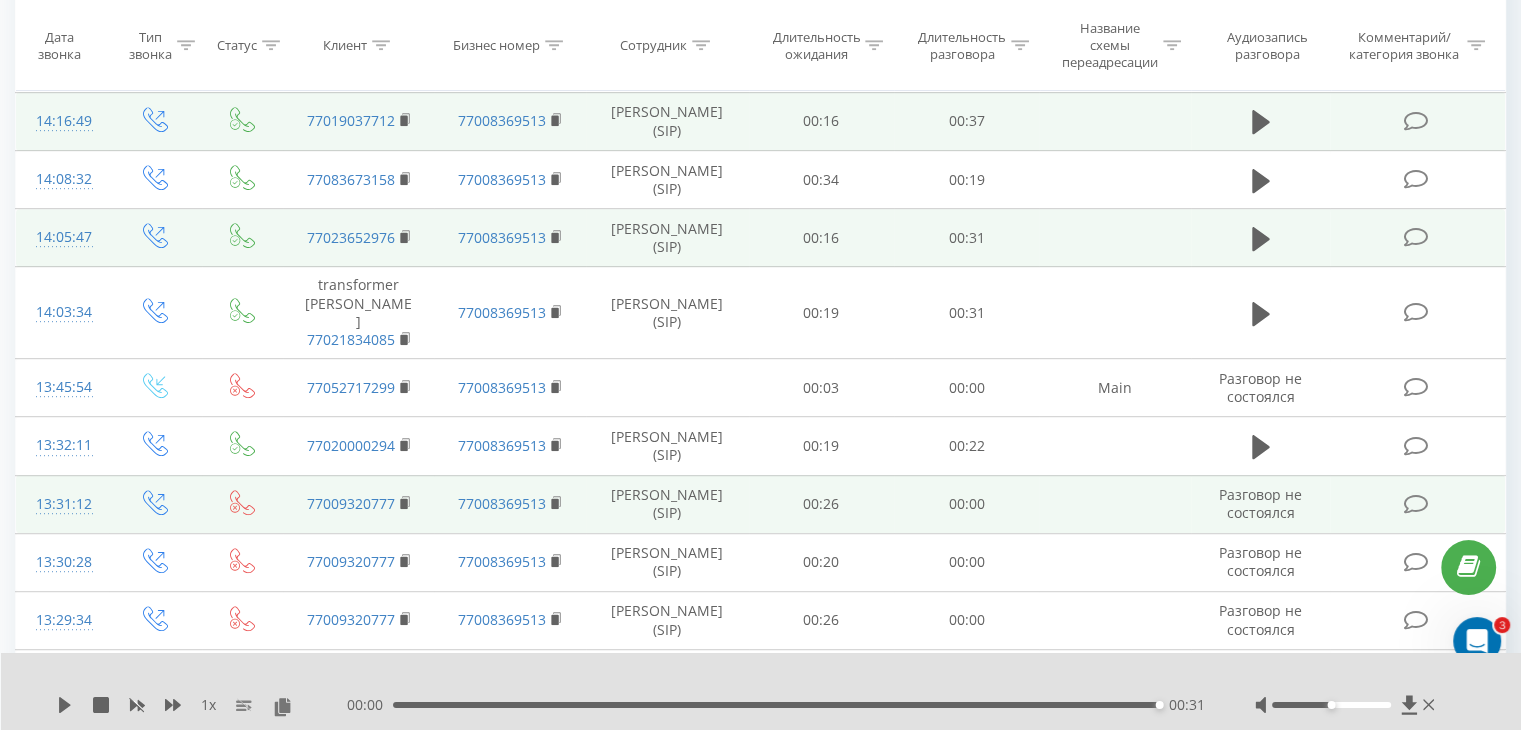 scroll, scrollTop: 1000, scrollLeft: 0, axis: vertical 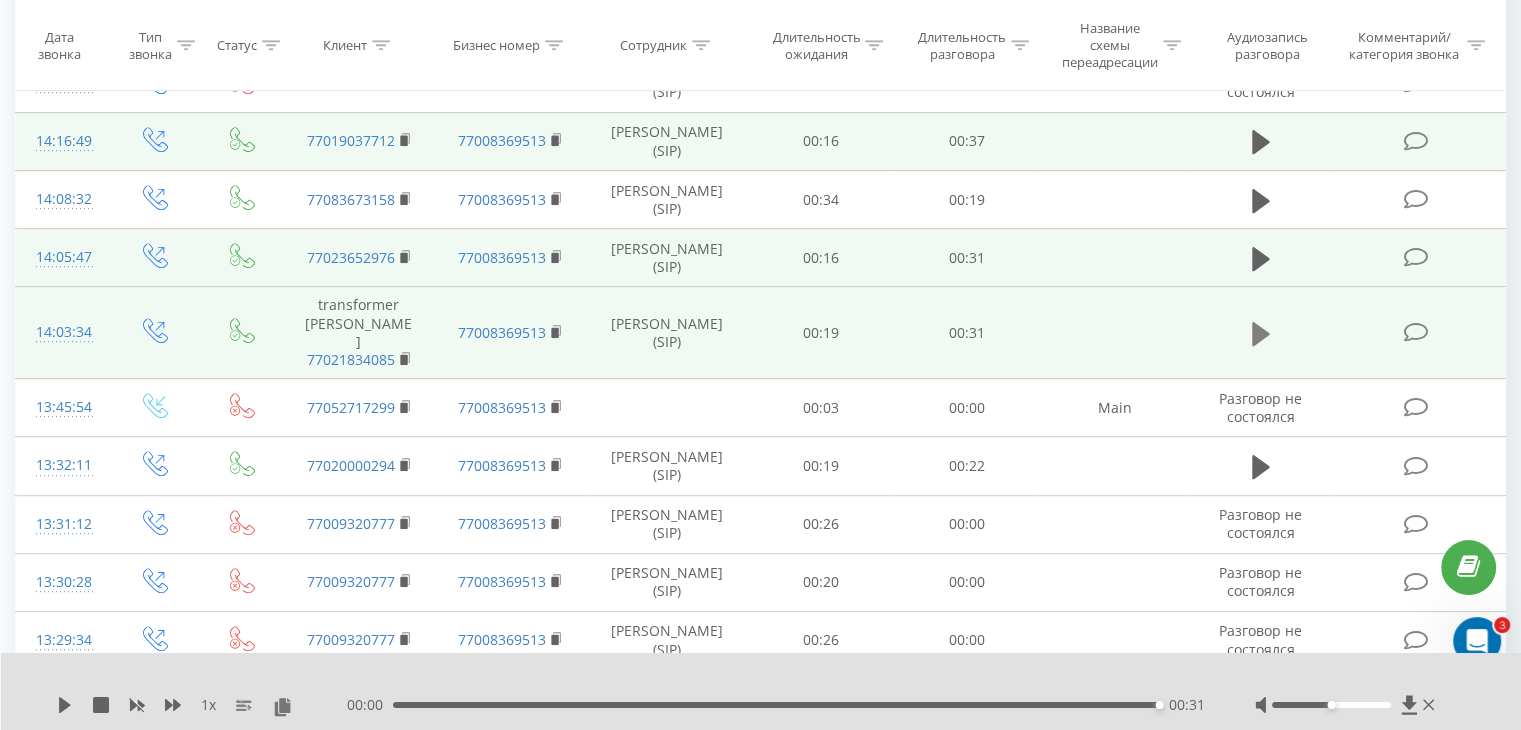 click 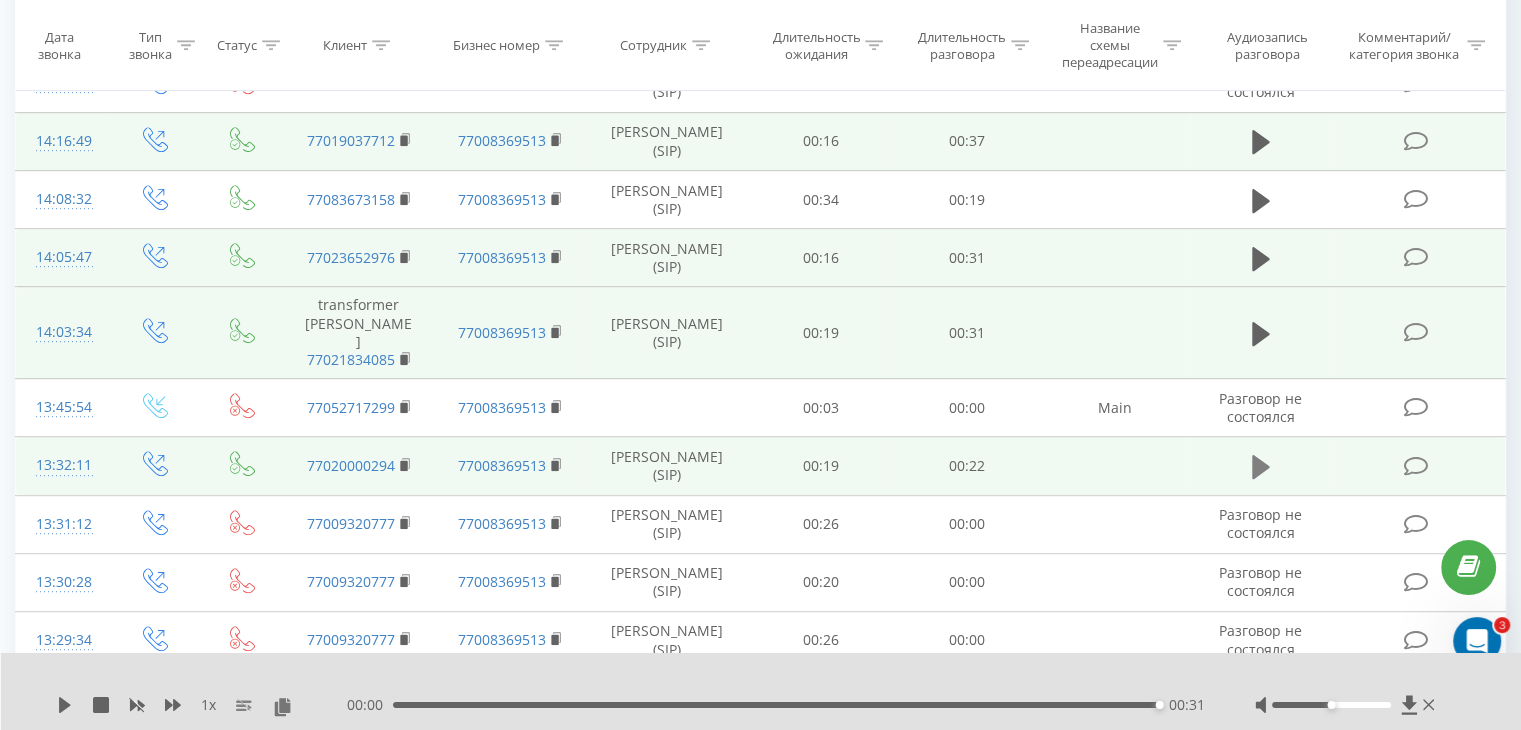 click 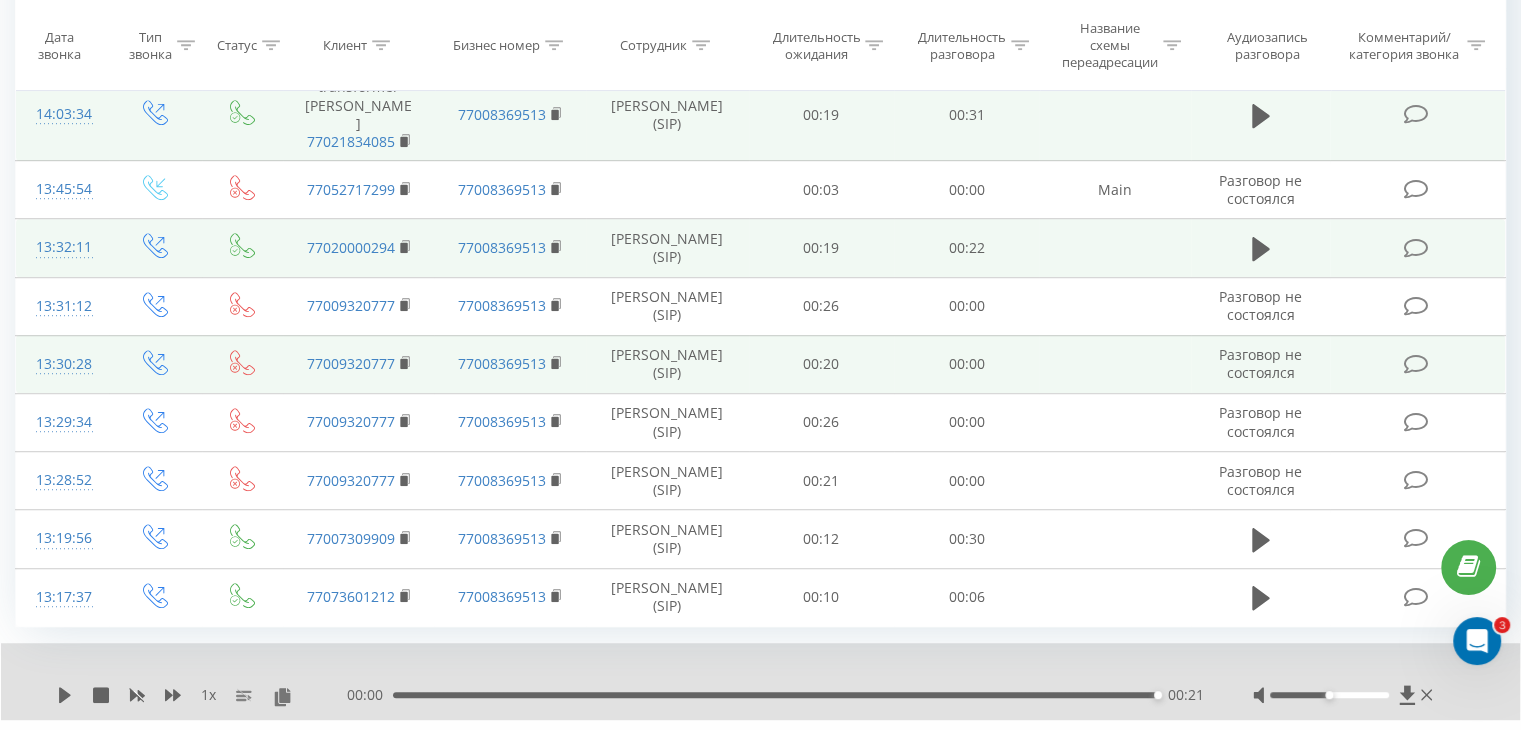 scroll, scrollTop: 1242, scrollLeft: 0, axis: vertical 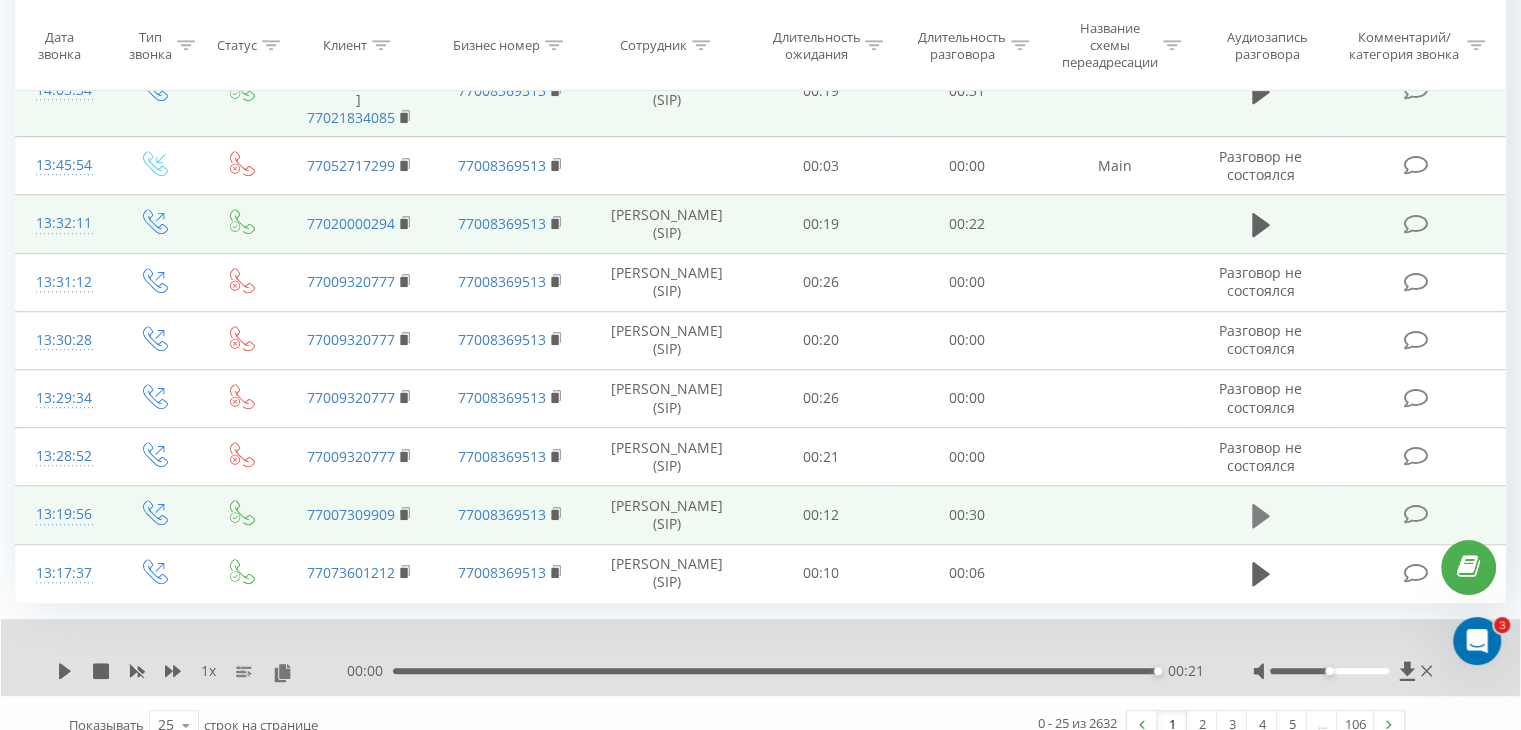 click 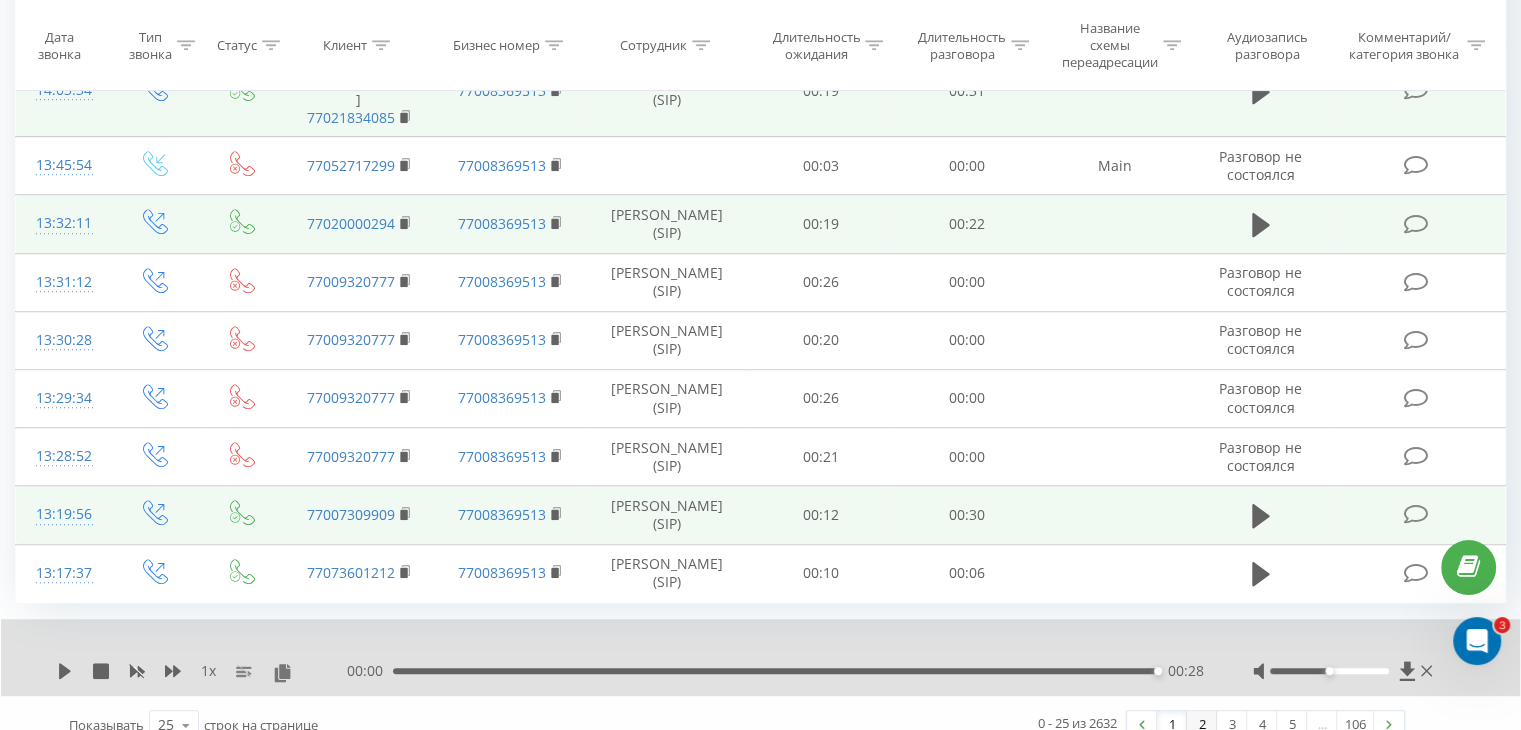 click on "2" at bounding box center (1202, 725) 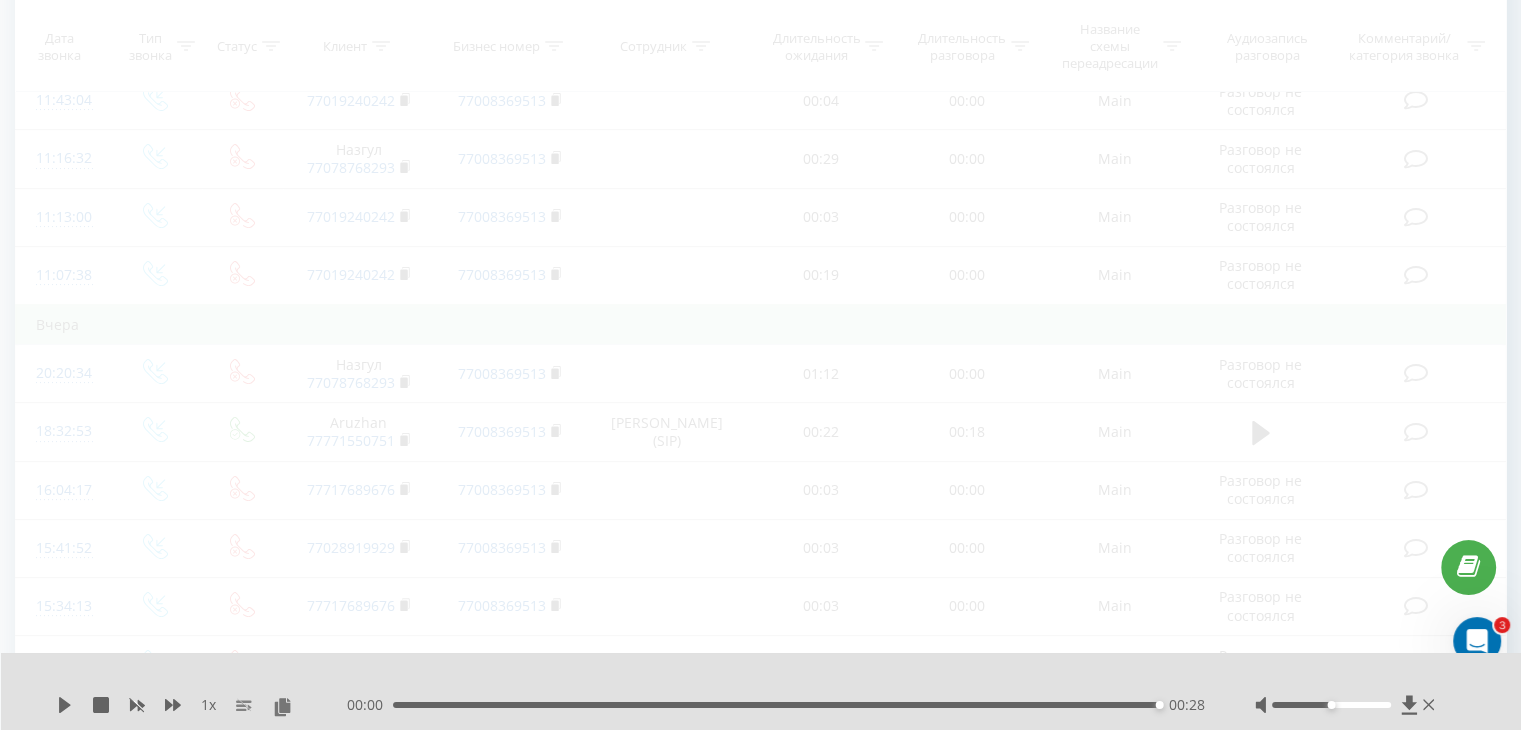 scroll, scrollTop: 132, scrollLeft: 0, axis: vertical 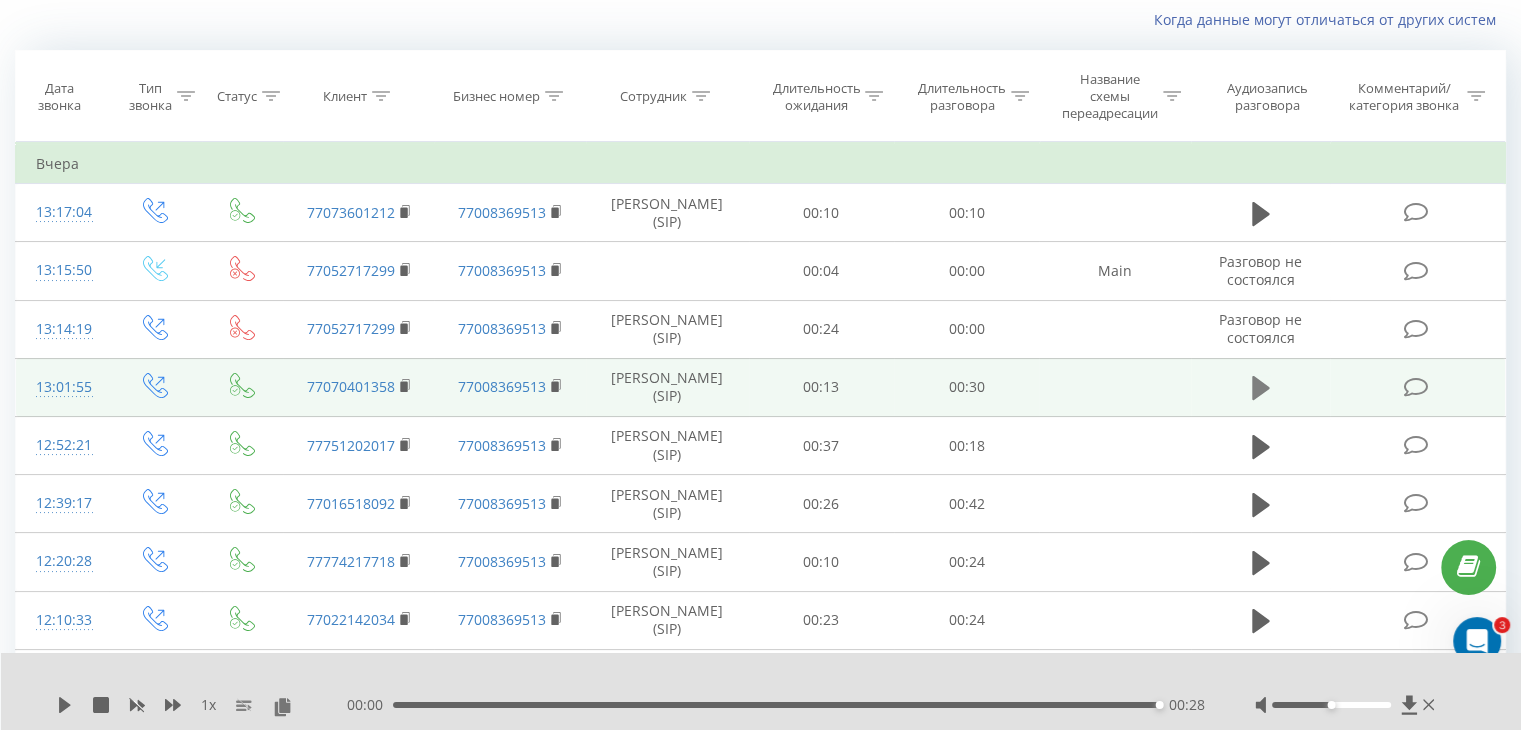 click 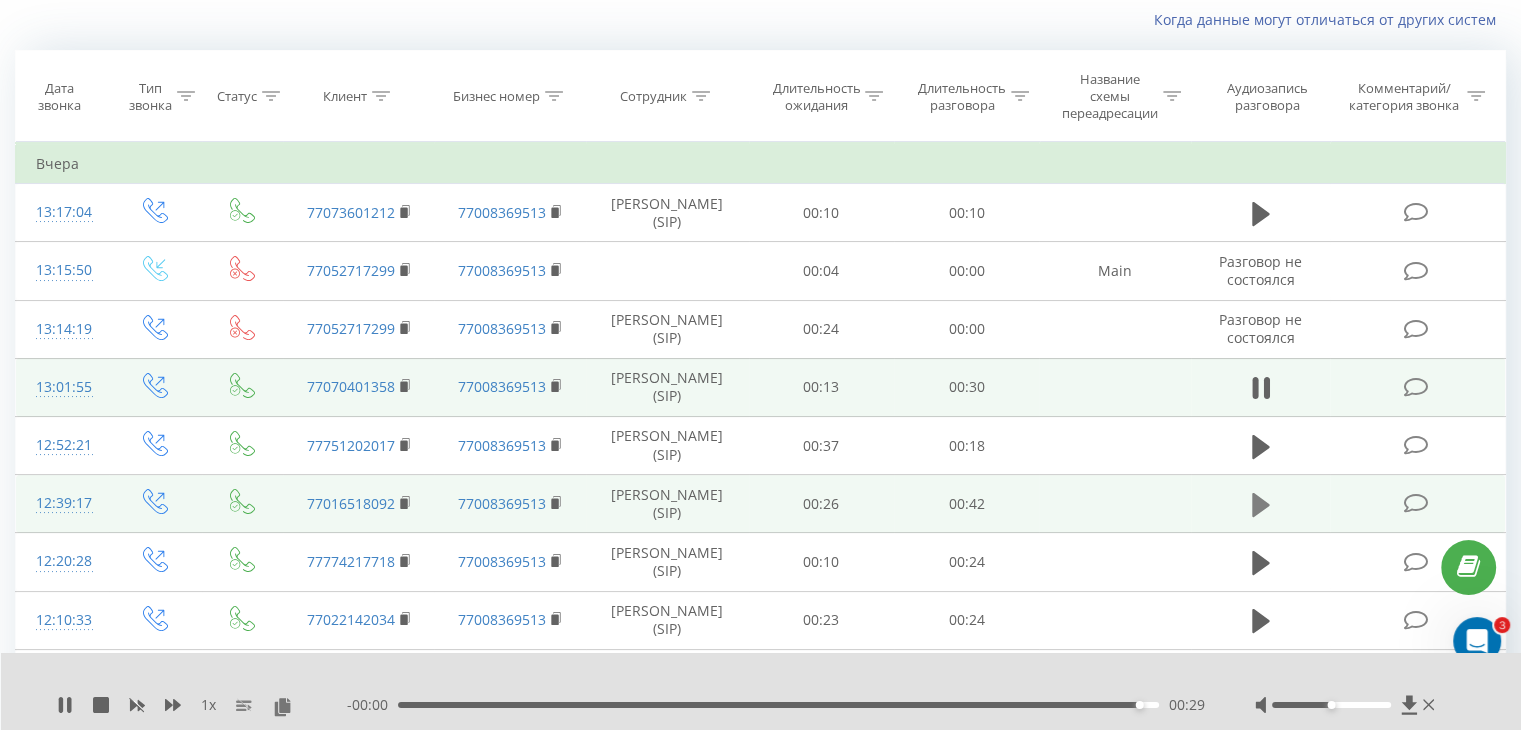 click 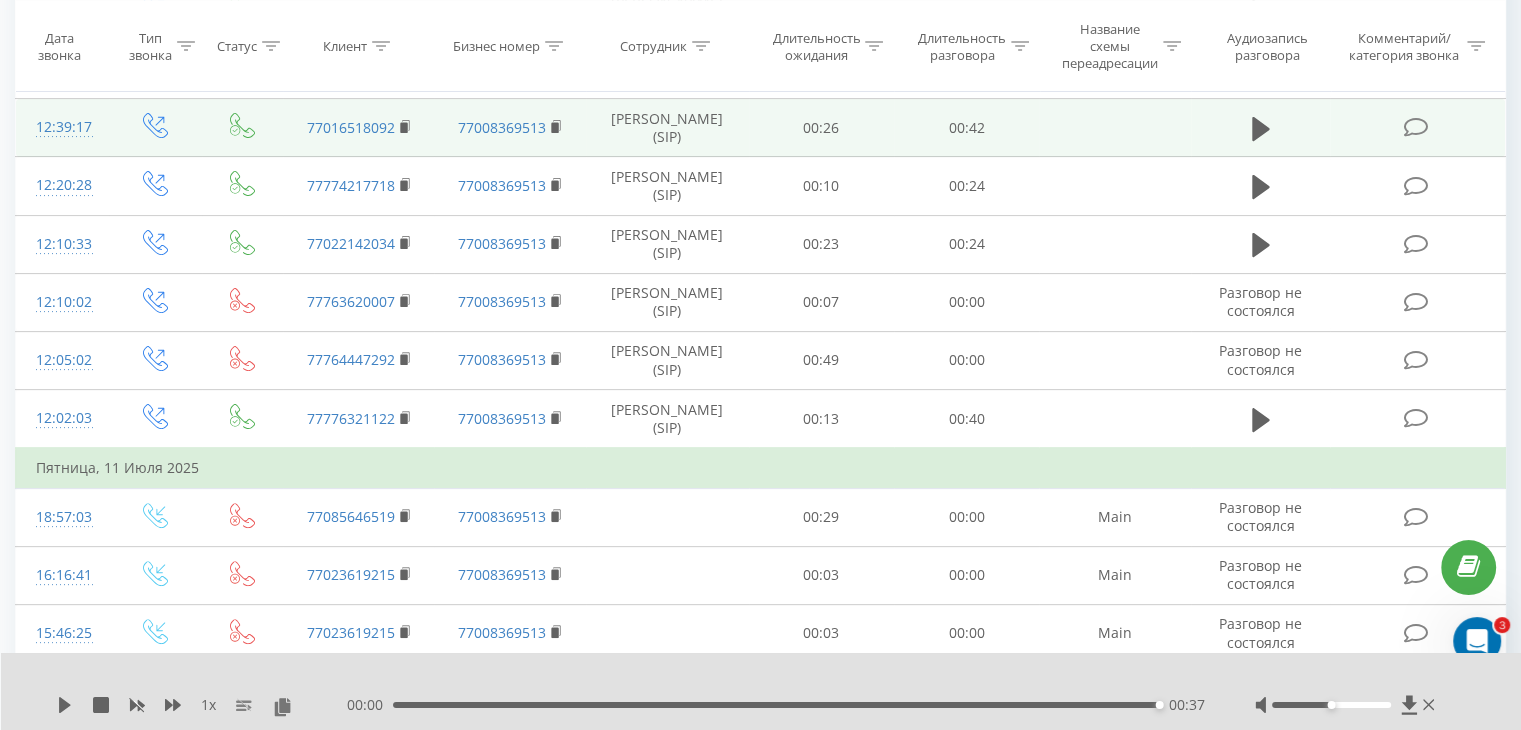 scroll, scrollTop: 532, scrollLeft: 0, axis: vertical 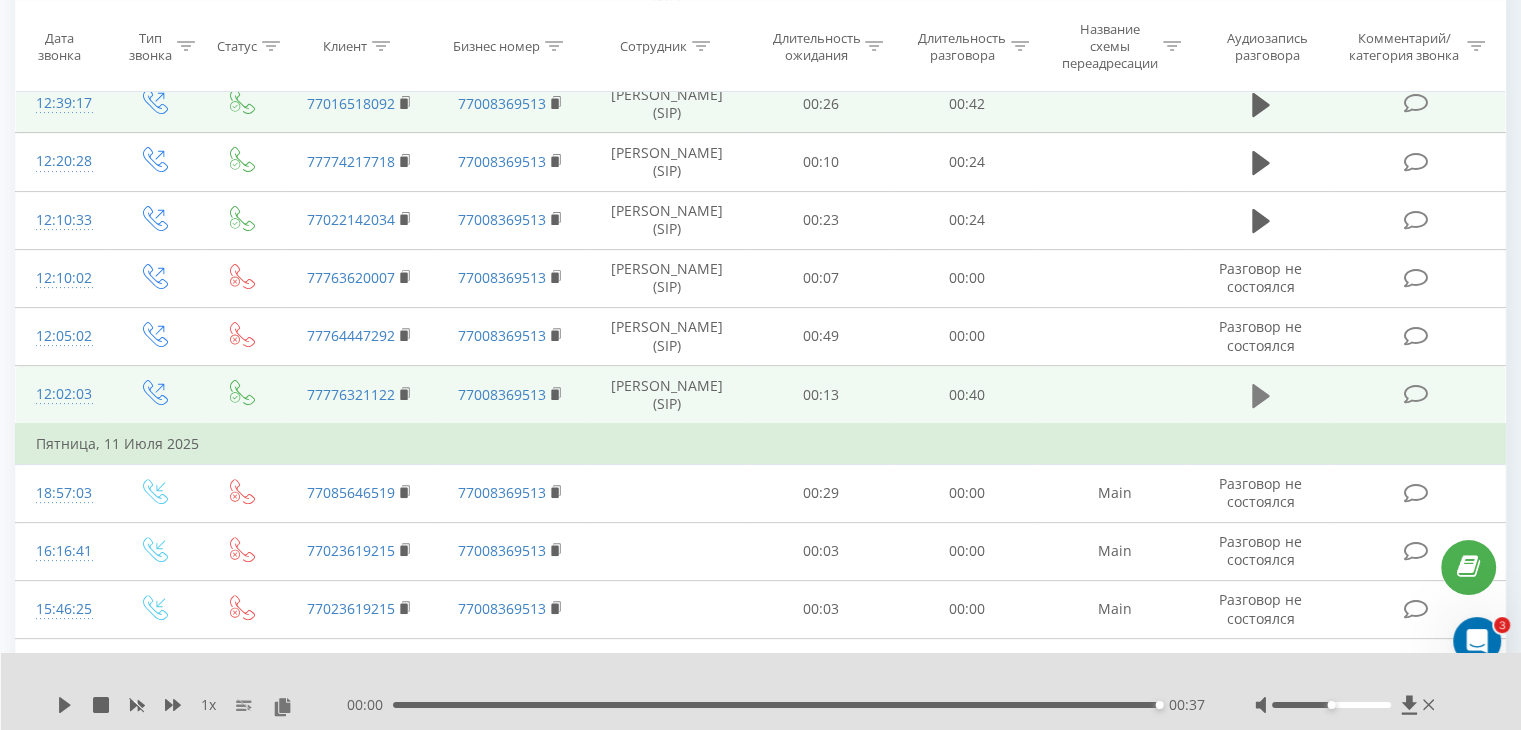 click 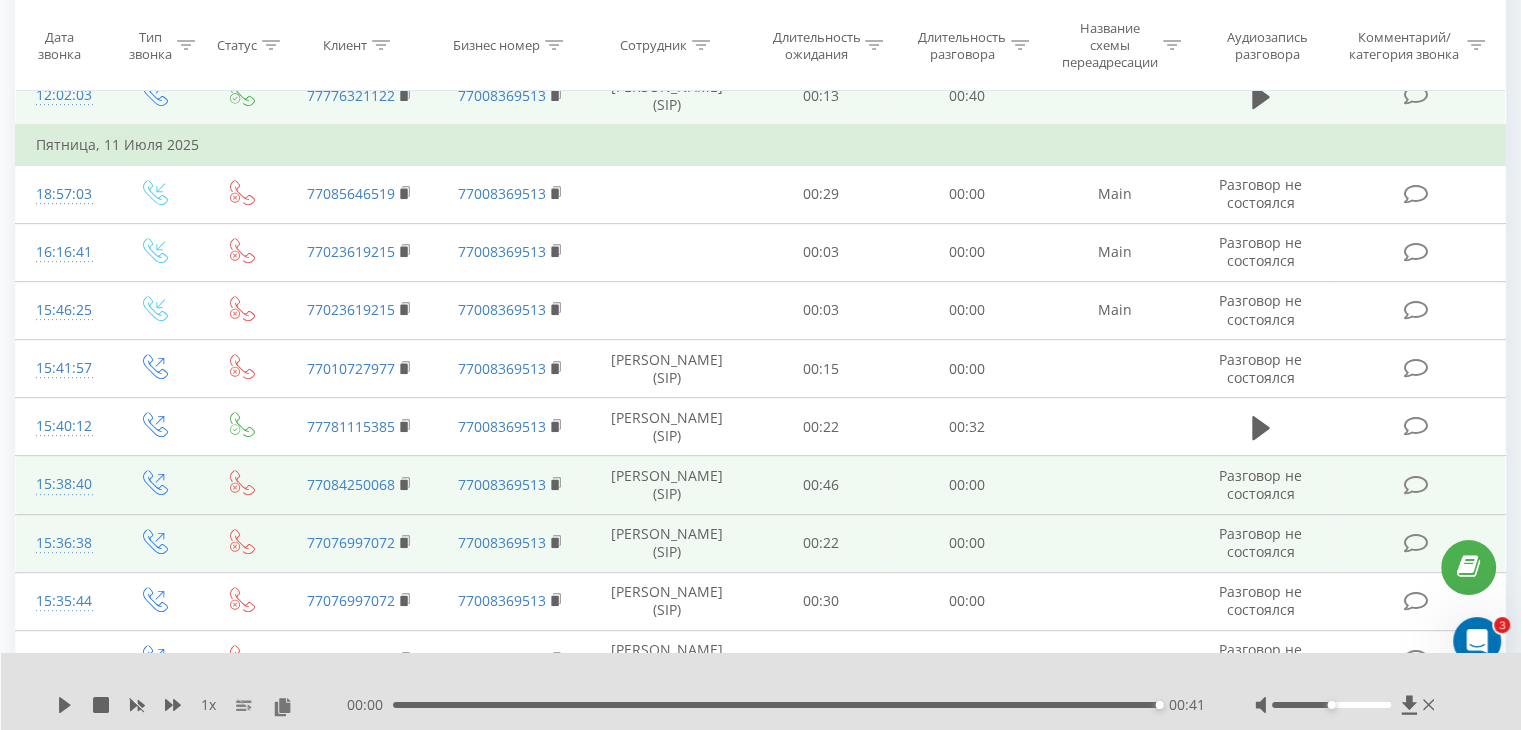 scroll, scrollTop: 832, scrollLeft: 0, axis: vertical 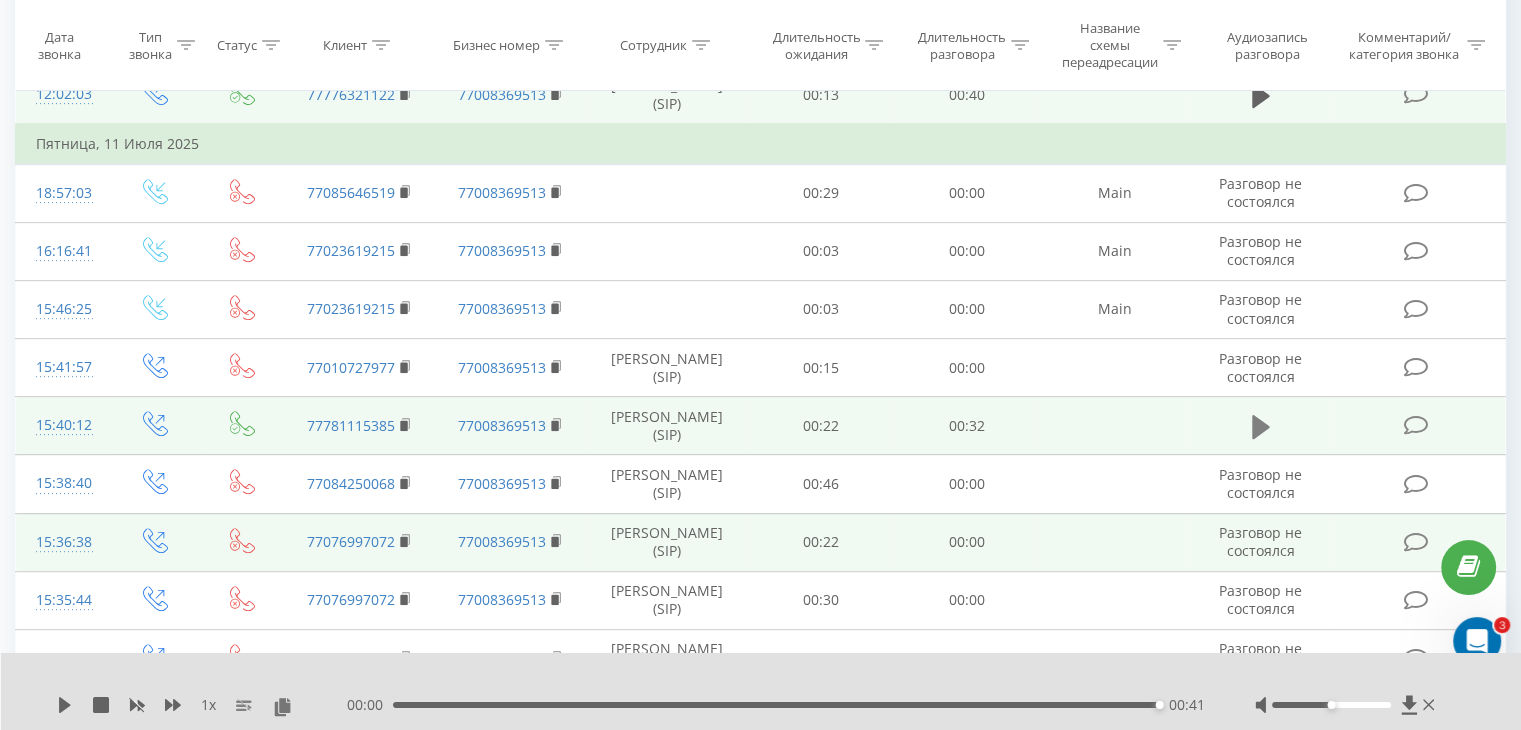click 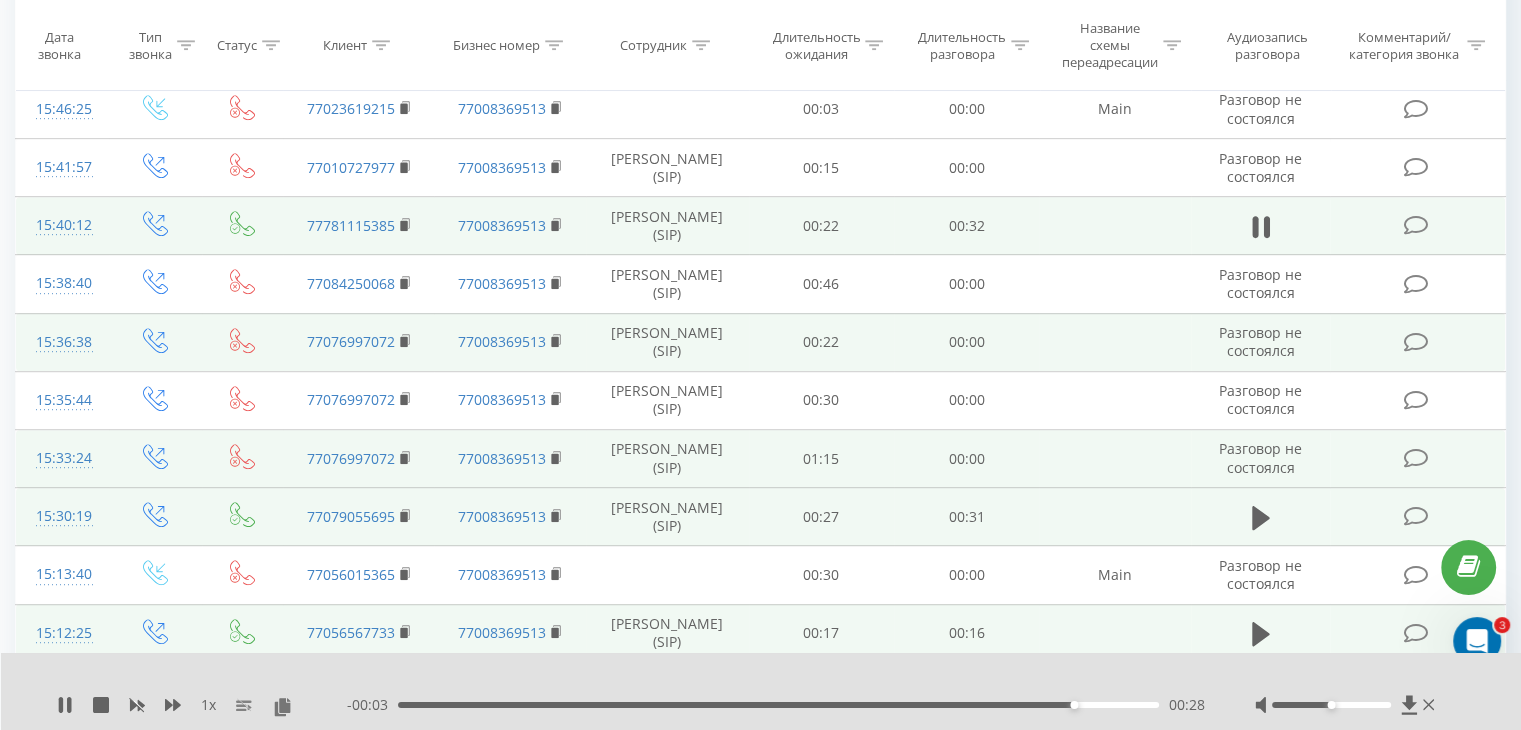 scroll, scrollTop: 1032, scrollLeft: 0, axis: vertical 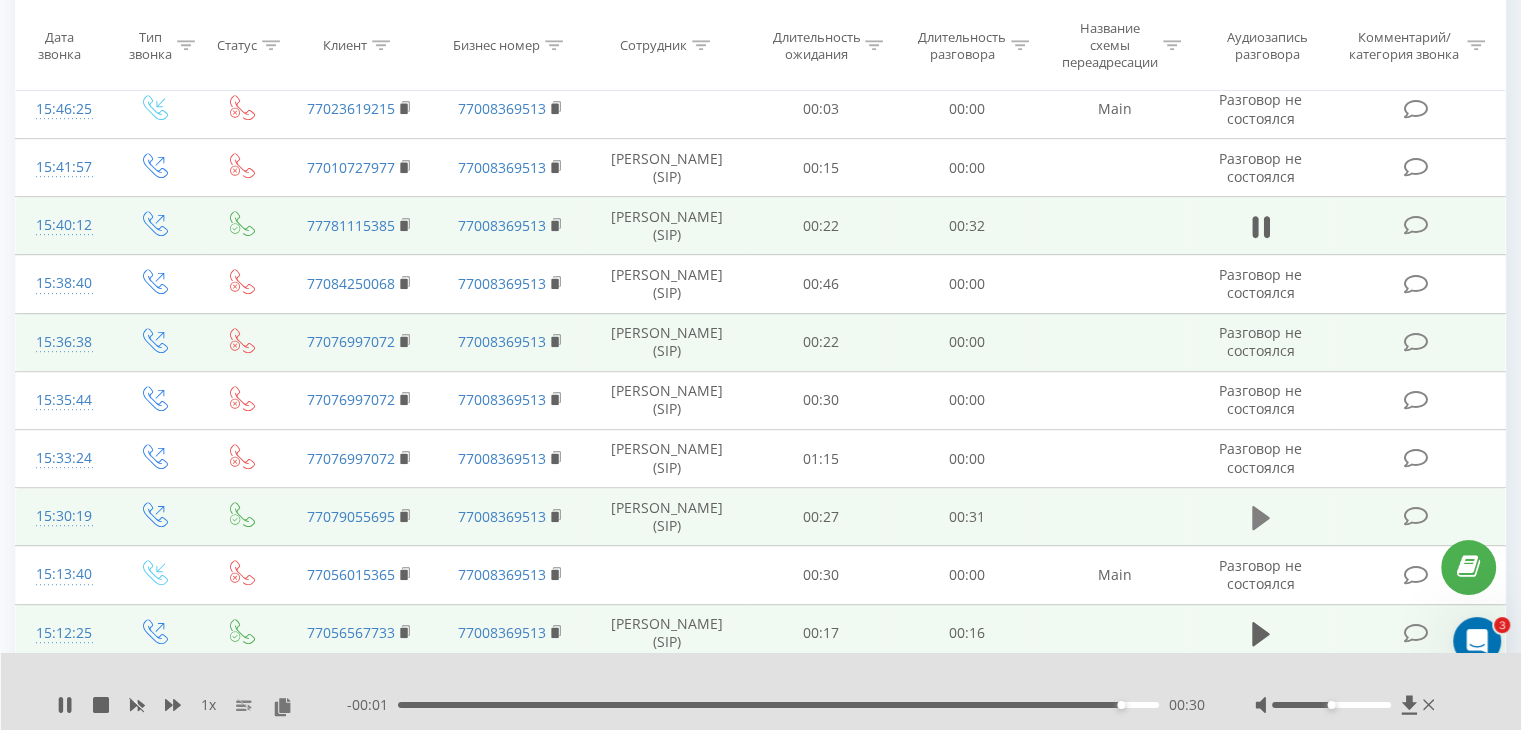 click 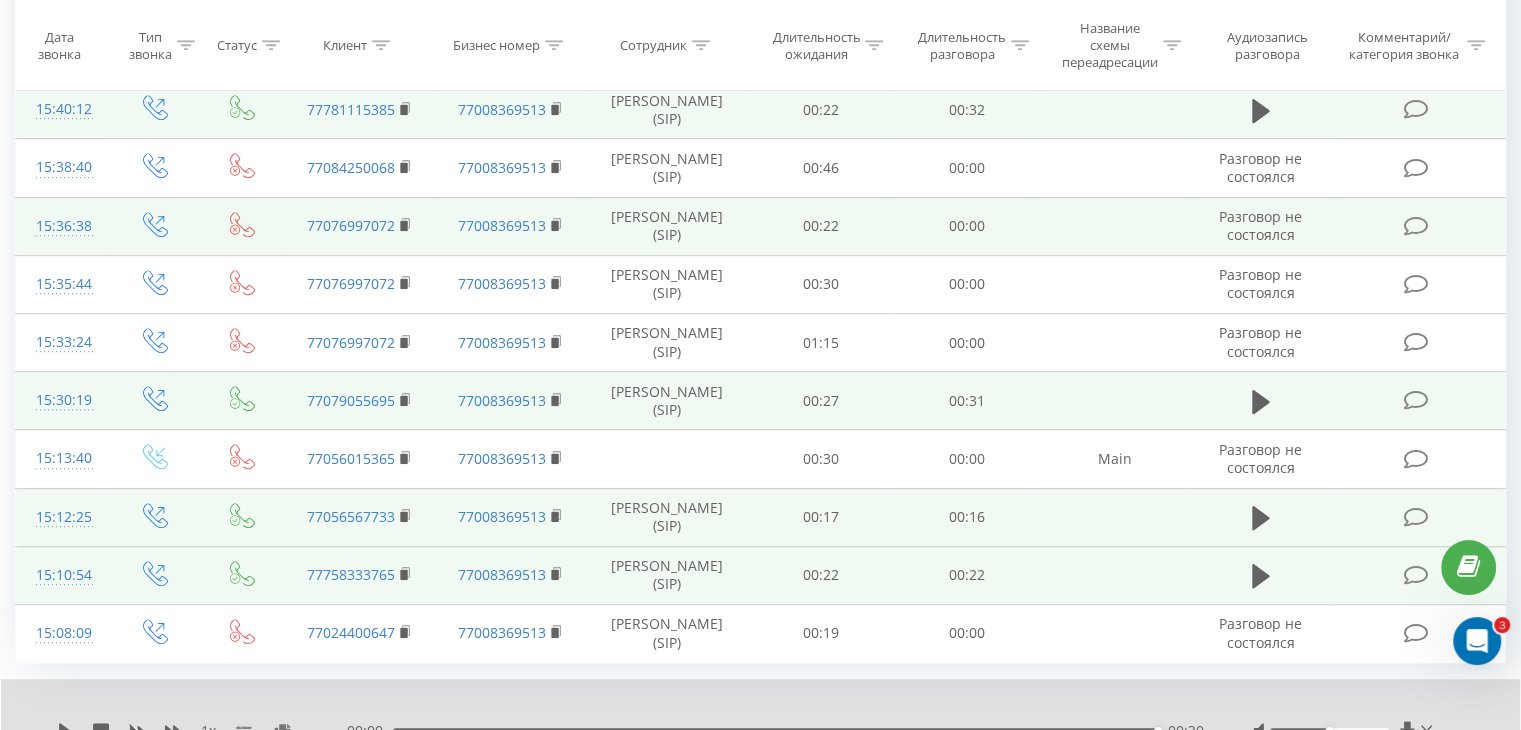 scroll, scrollTop: 1150, scrollLeft: 0, axis: vertical 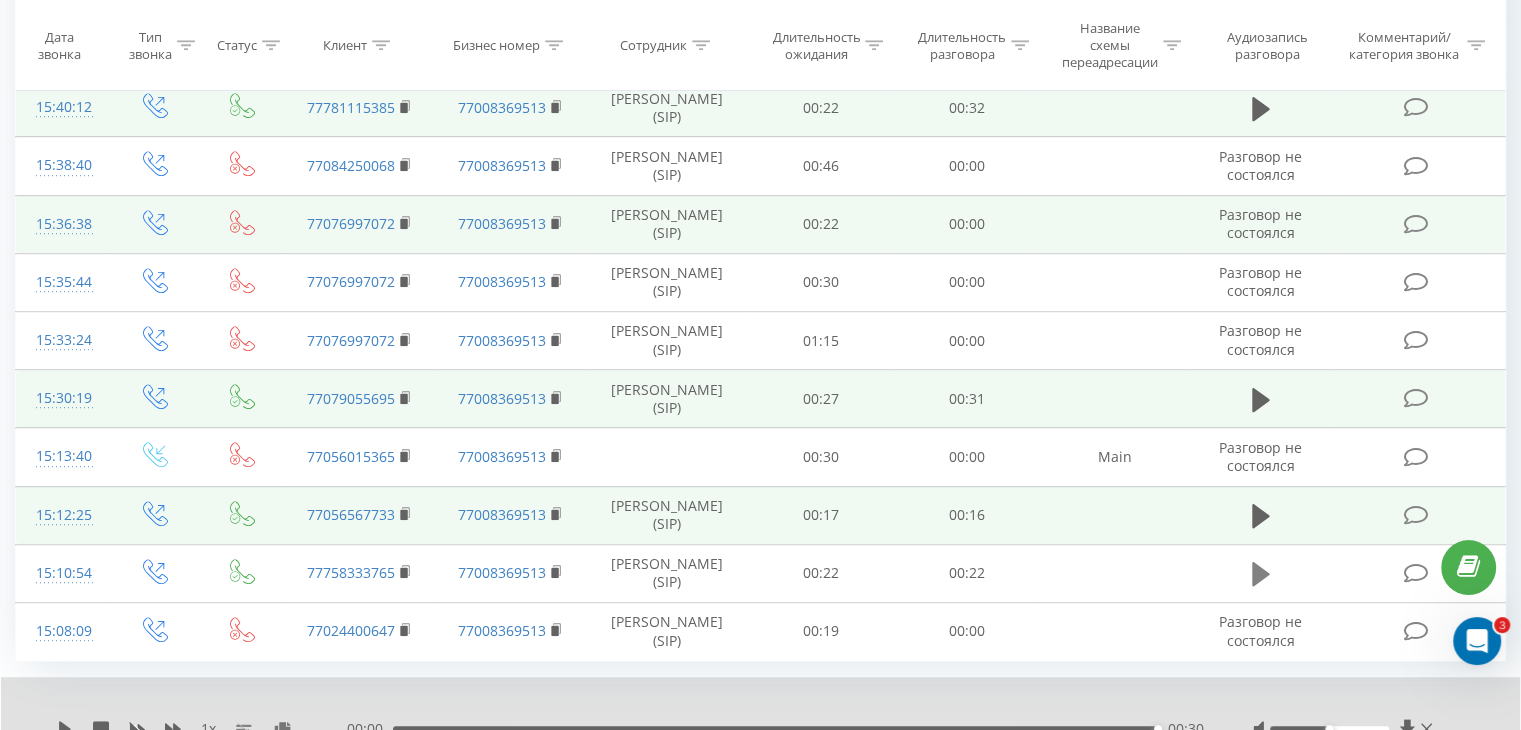 click 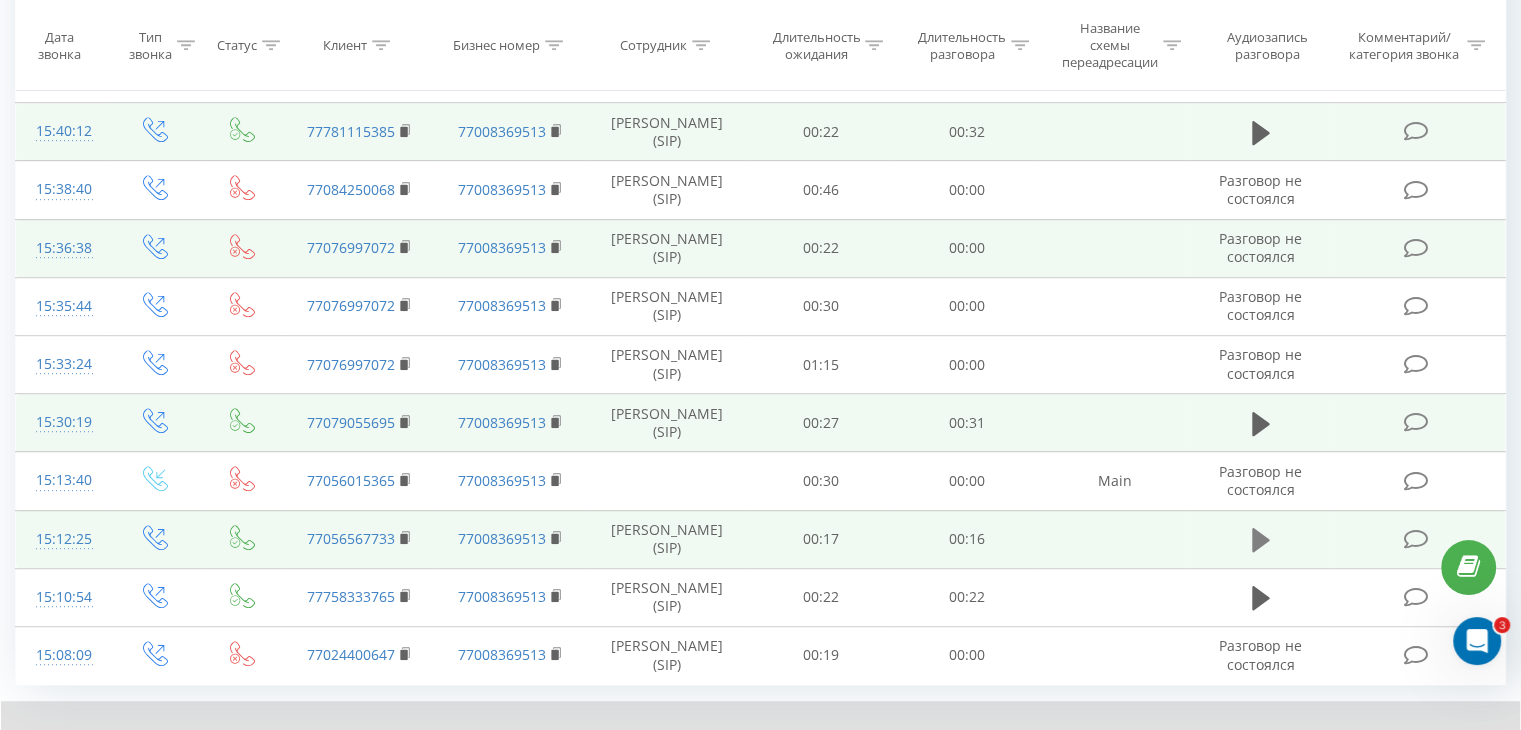 scroll, scrollTop: 1227, scrollLeft: 0, axis: vertical 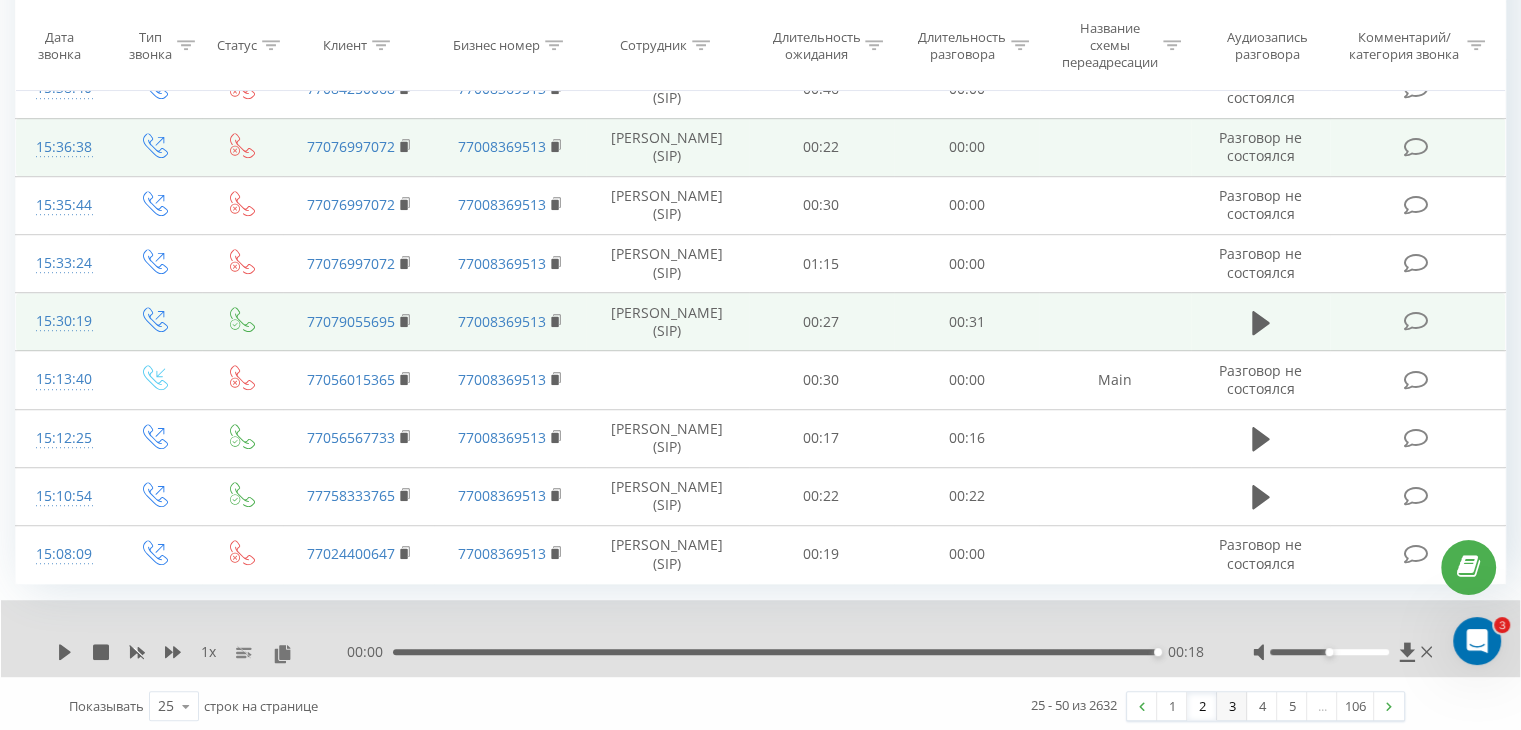 click on "3" at bounding box center [1232, 706] 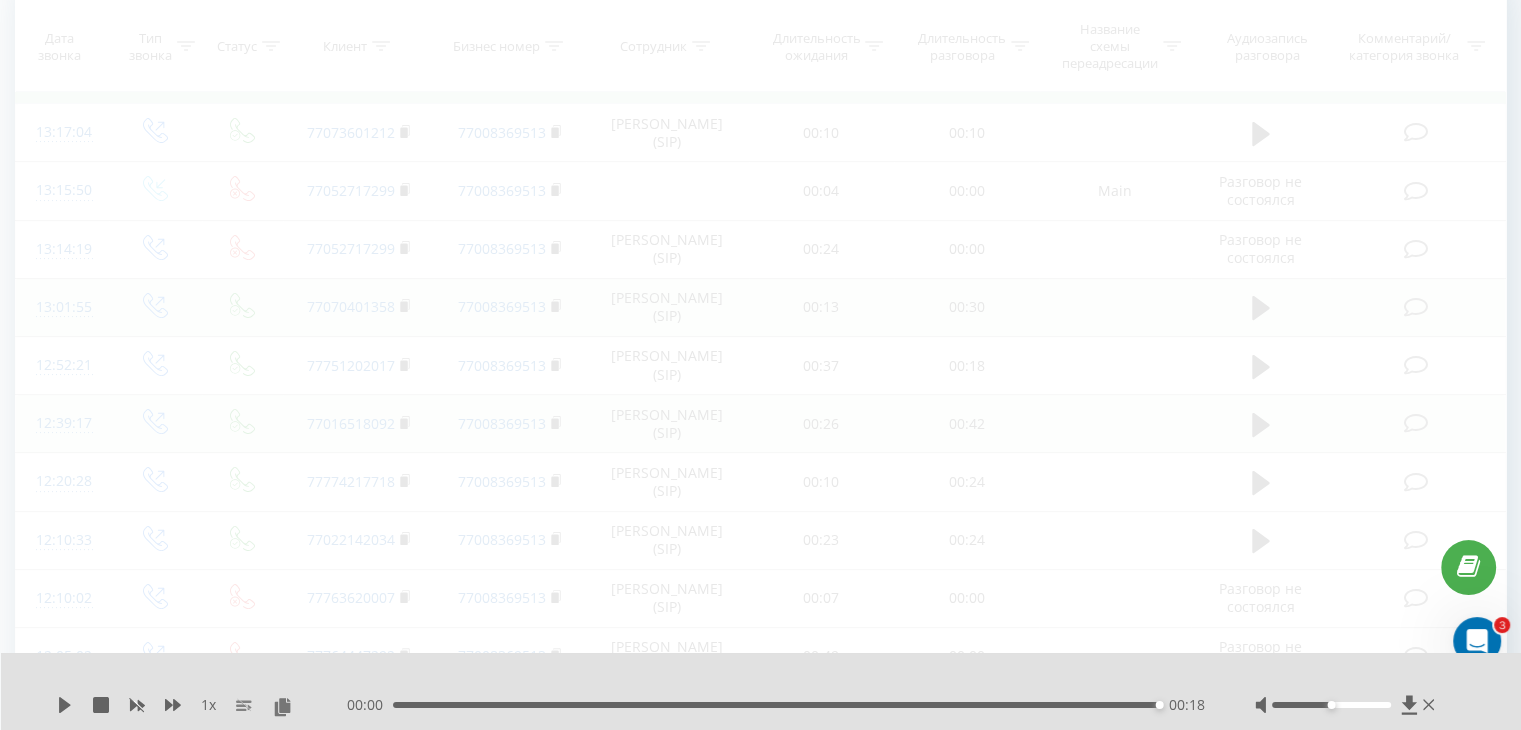 scroll, scrollTop: 132, scrollLeft: 0, axis: vertical 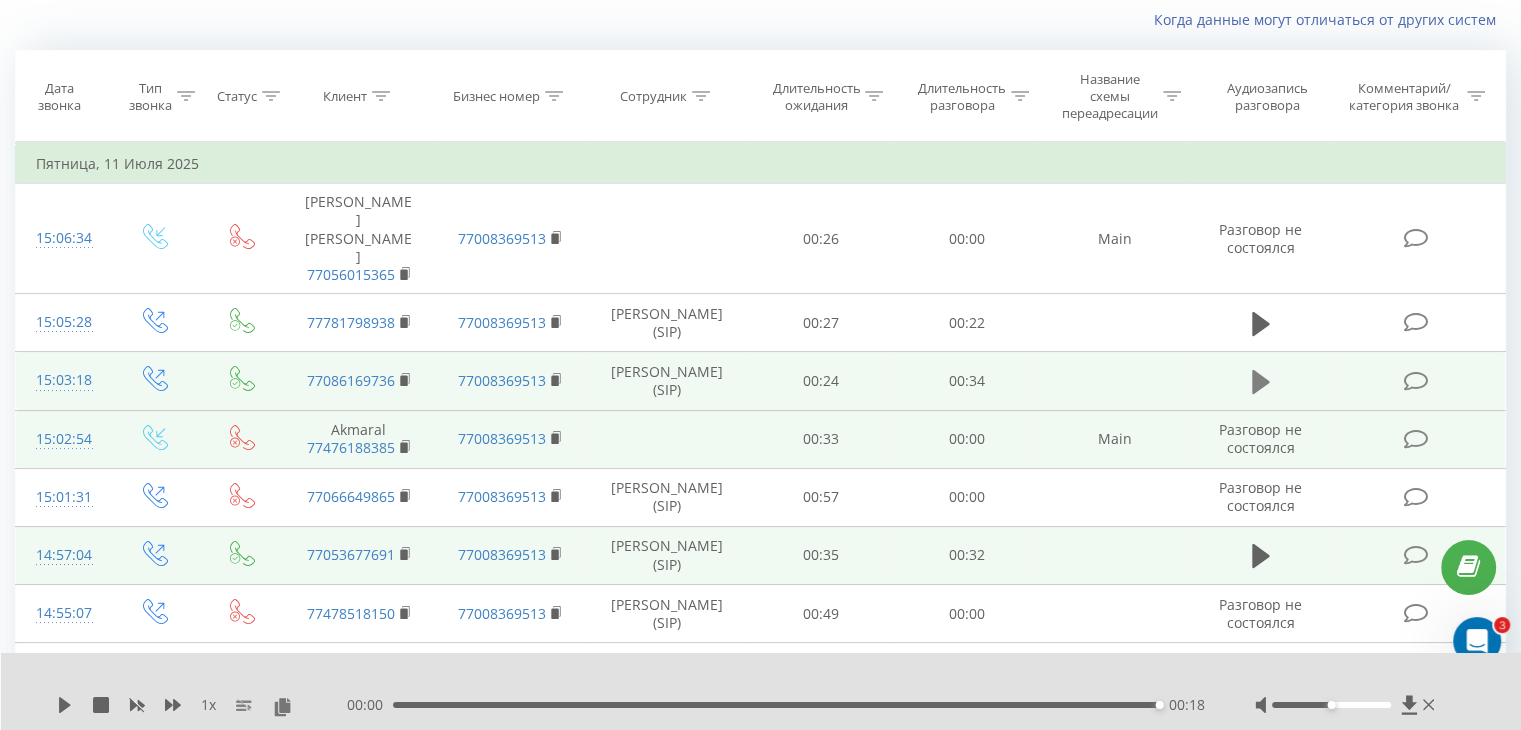 click 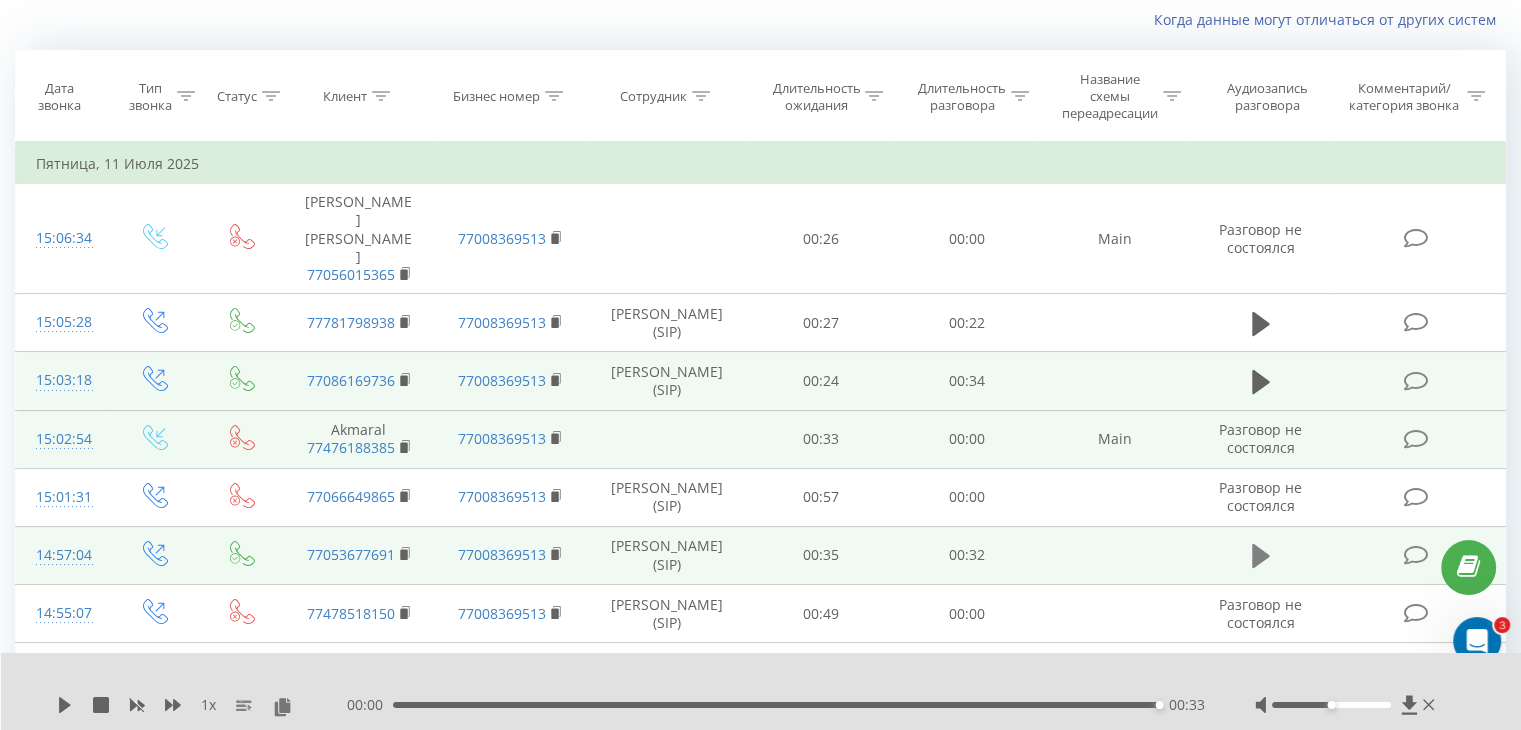 click 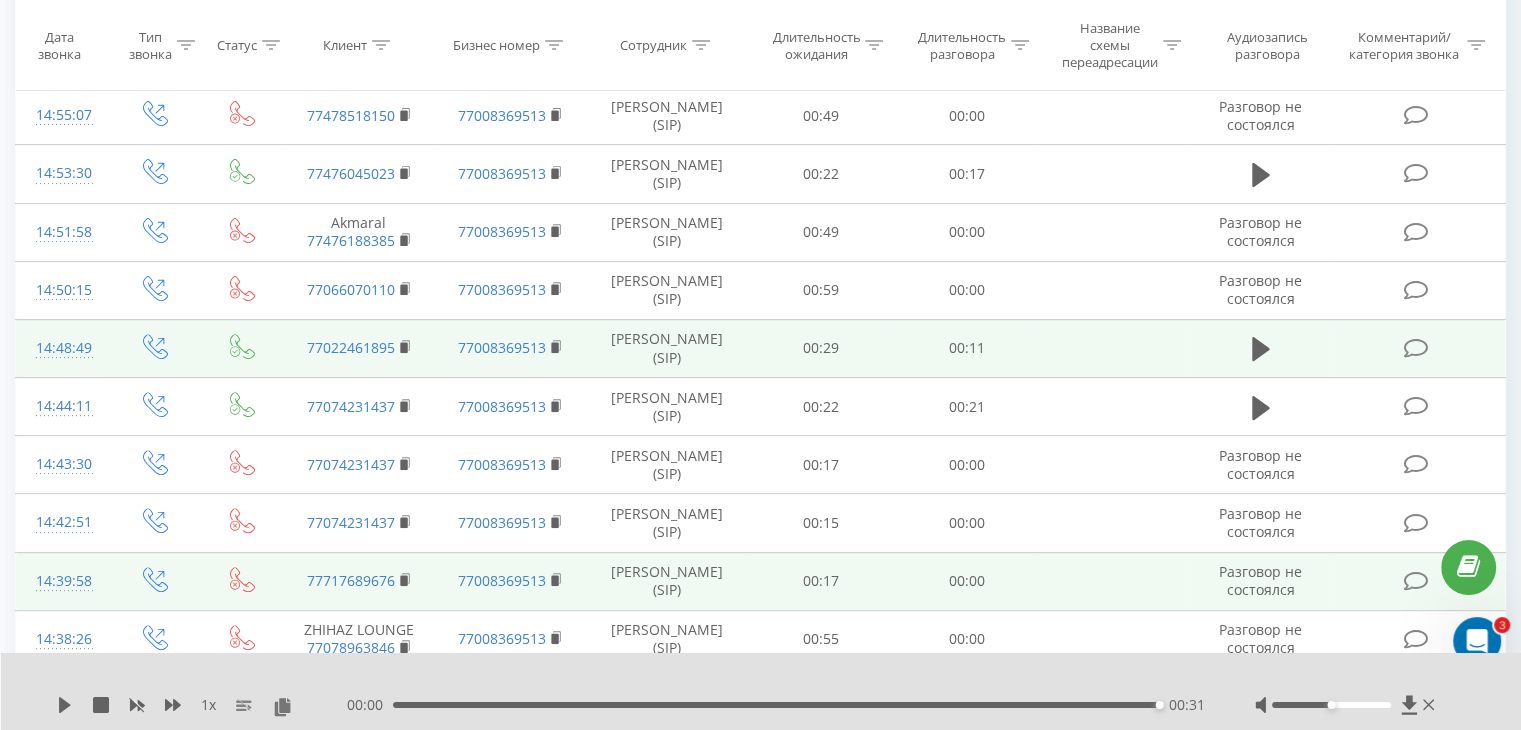 scroll, scrollTop: 632, scrollLeft: 0, axis: vertical 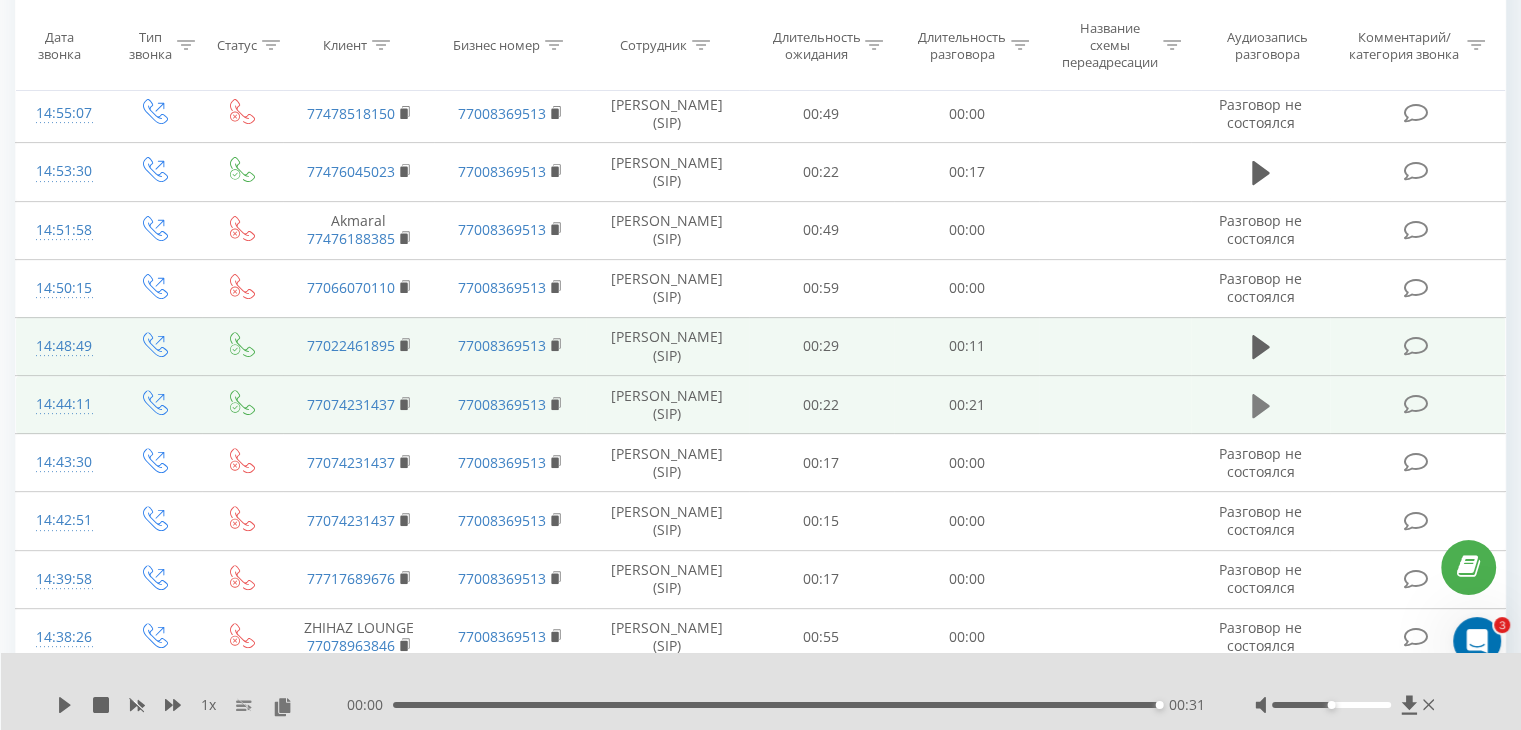 click 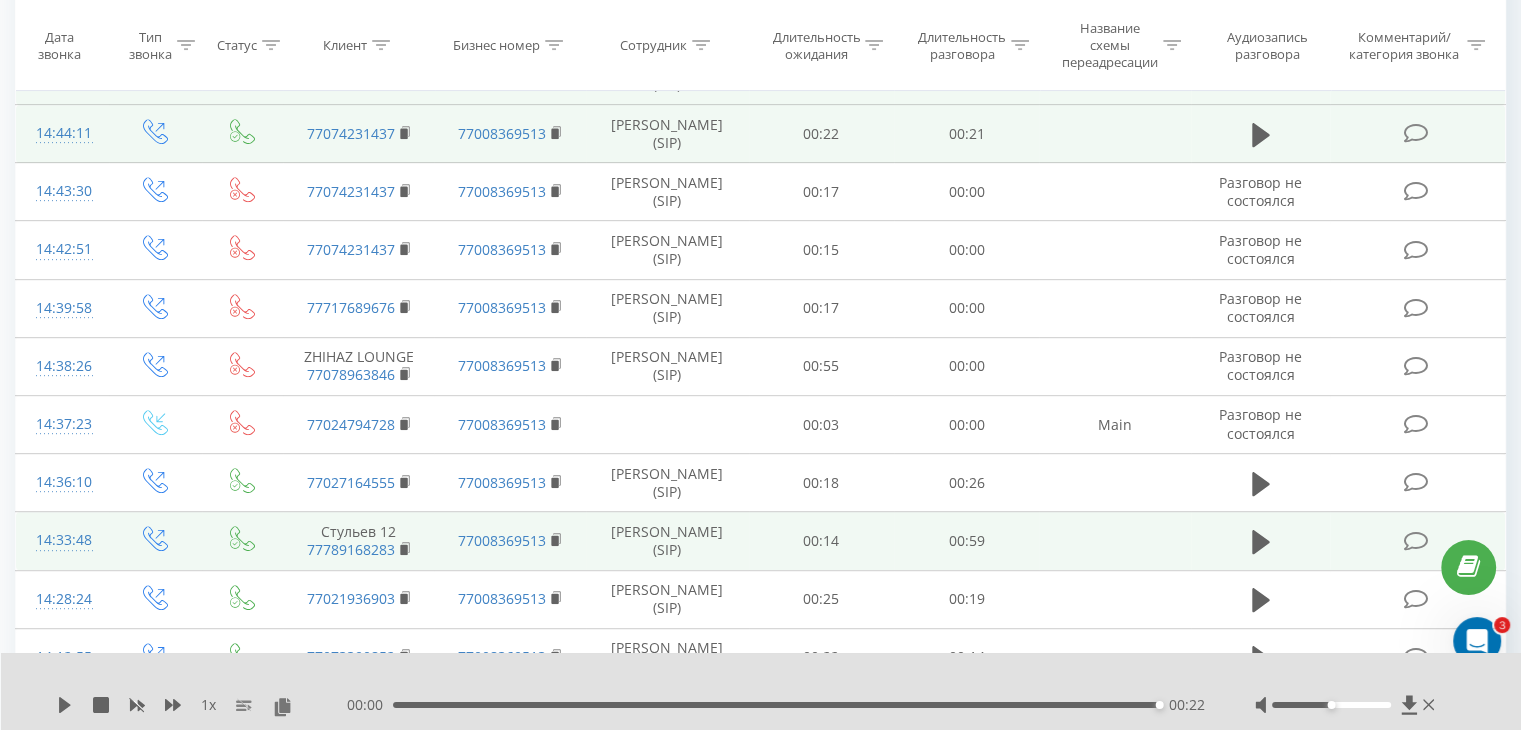 scroll, scrollTop: 1032, scrollLeft: 0, axis: vertical 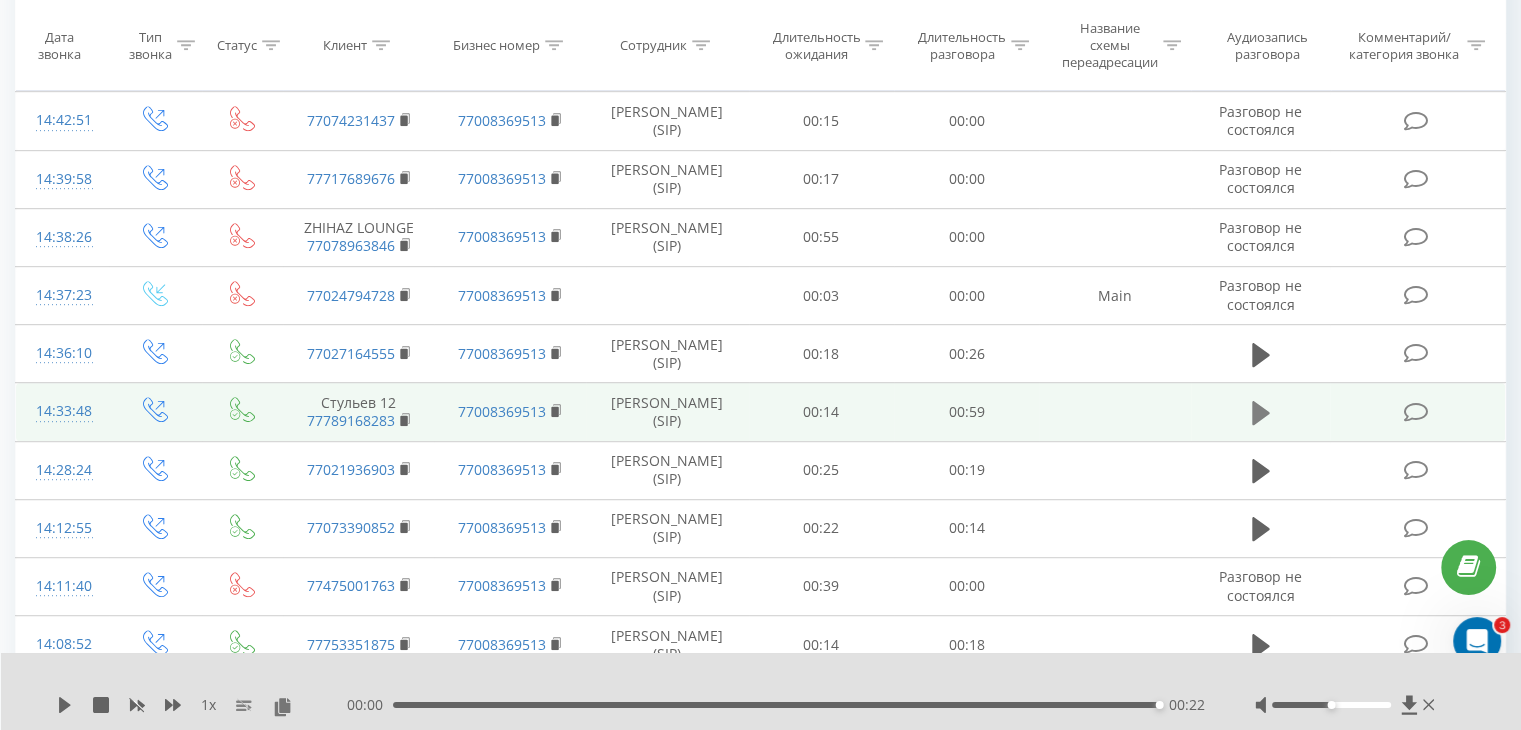 click 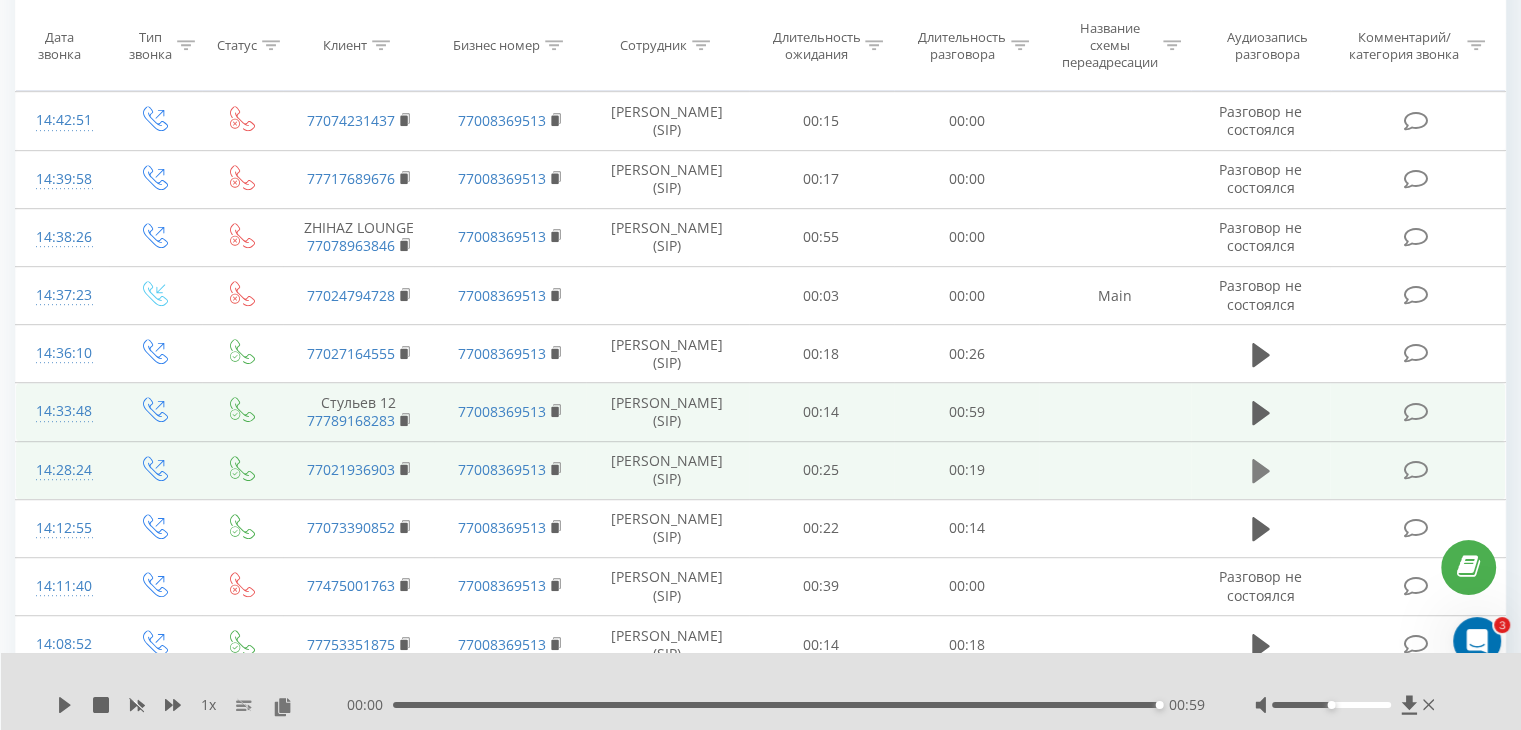 click 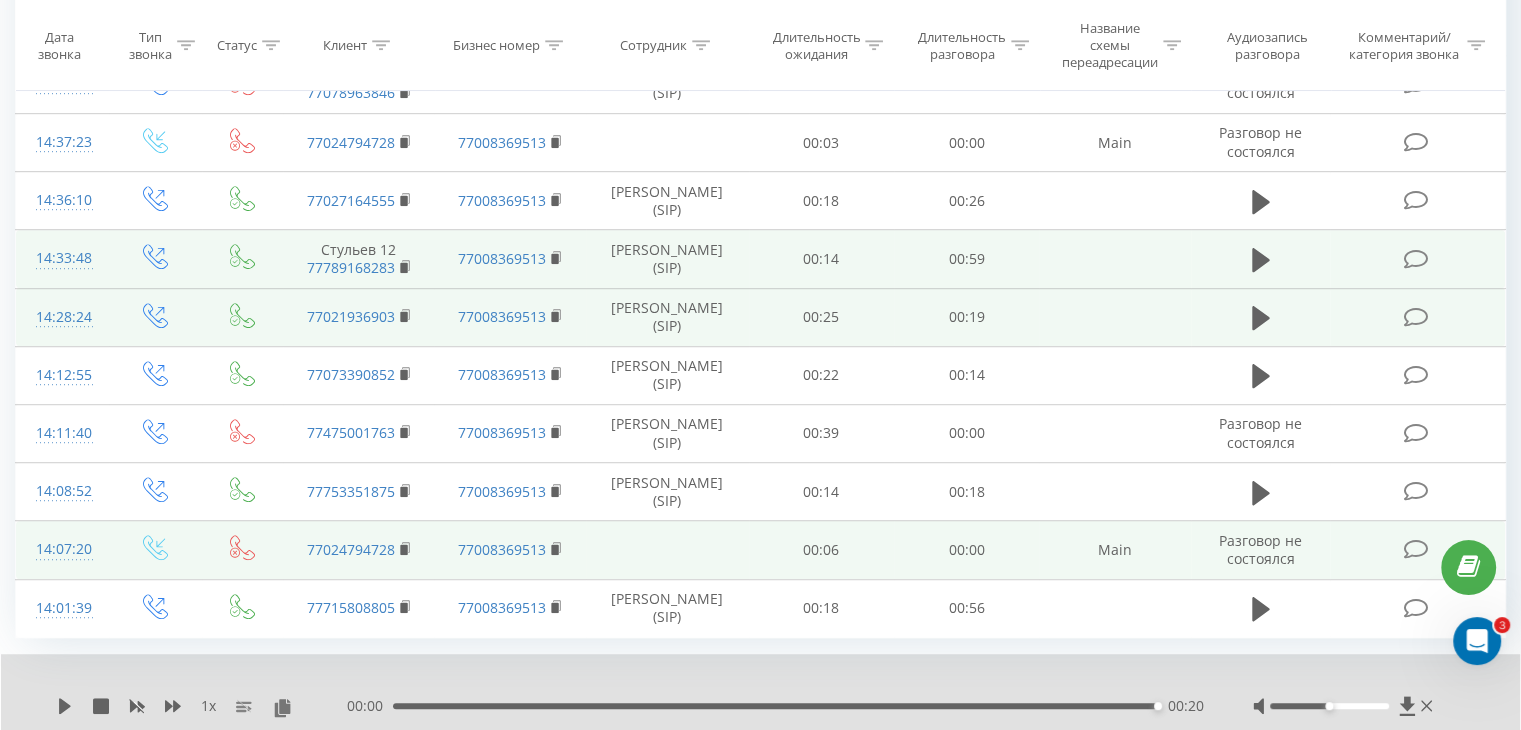 scroll, scrollTop: 1202, scrollLeft: 0, axis: vertical 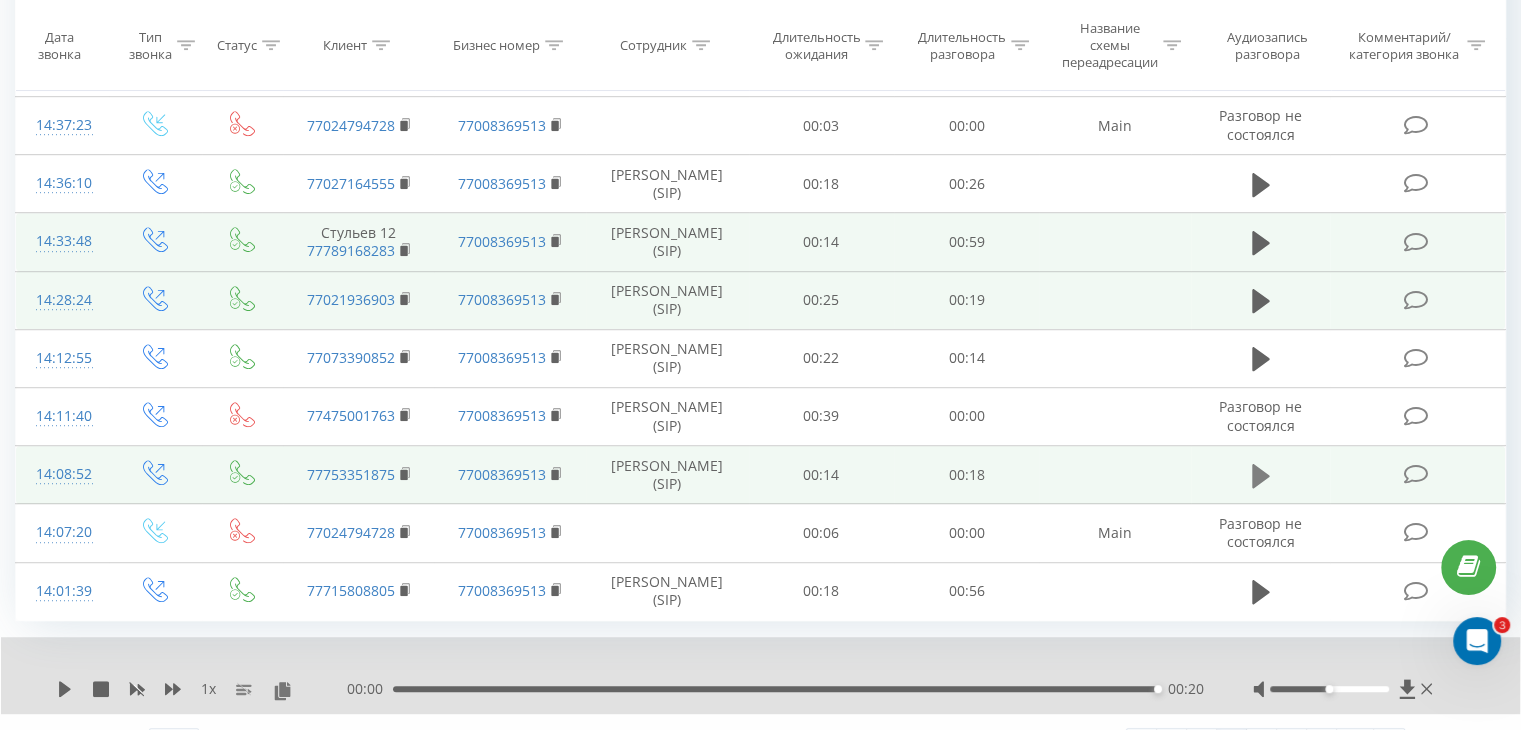 click 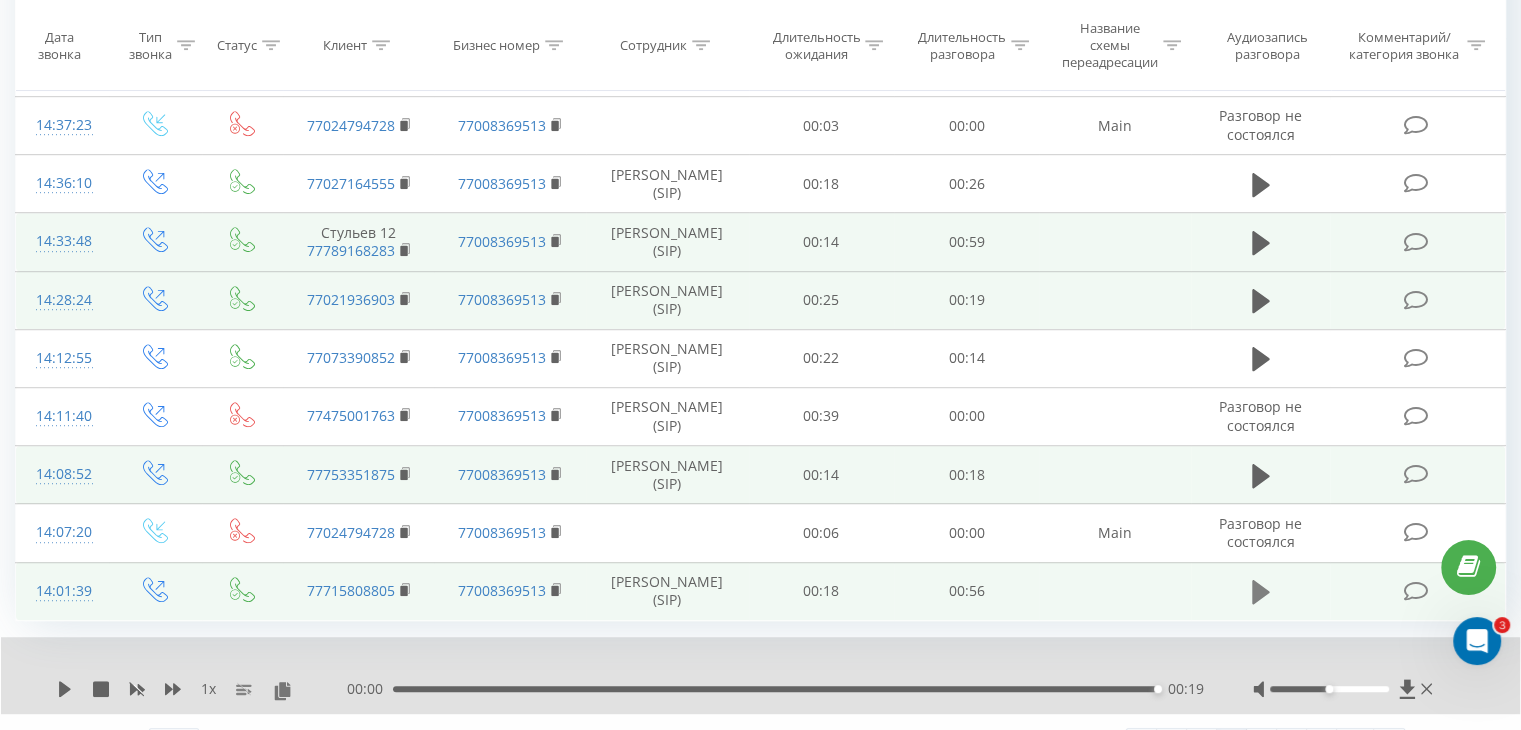 click 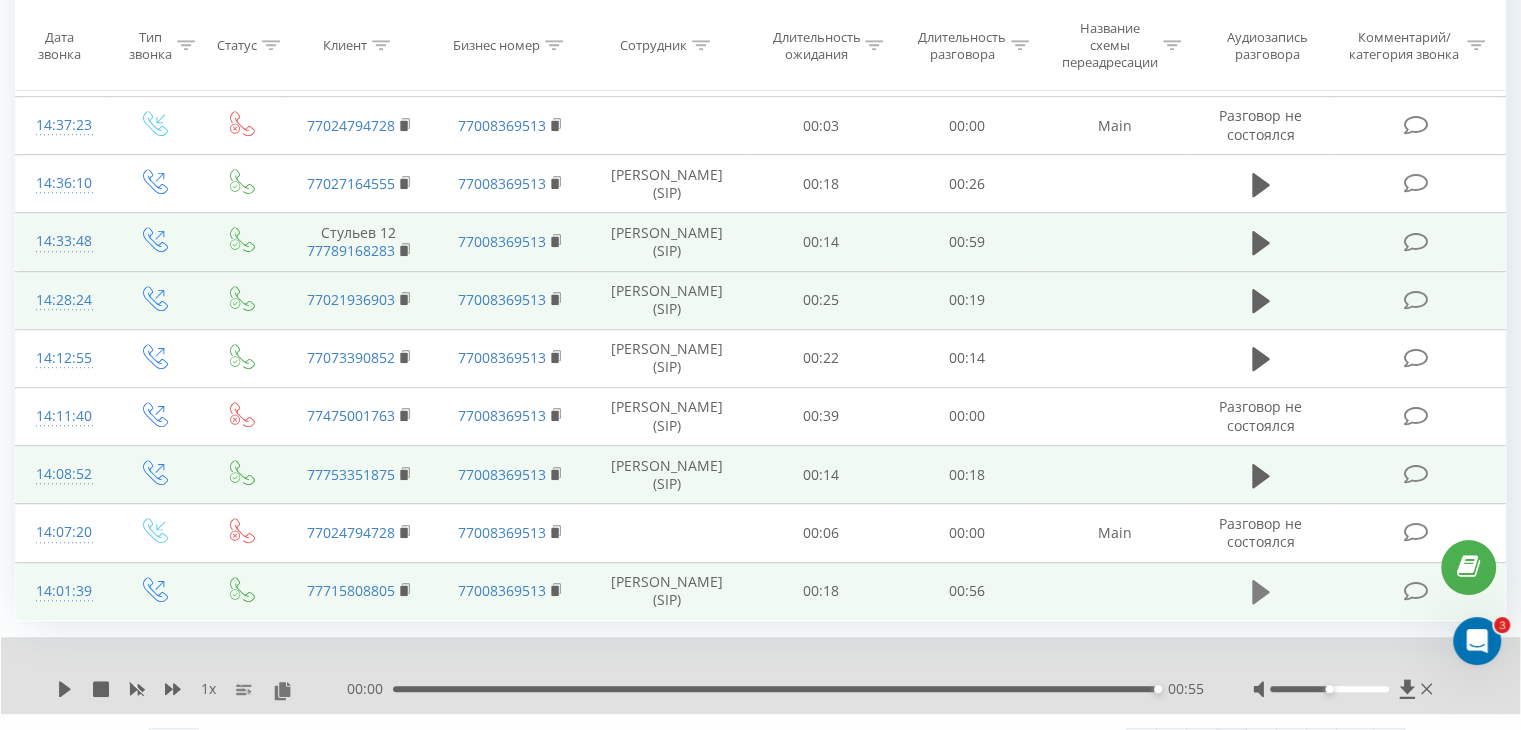 click 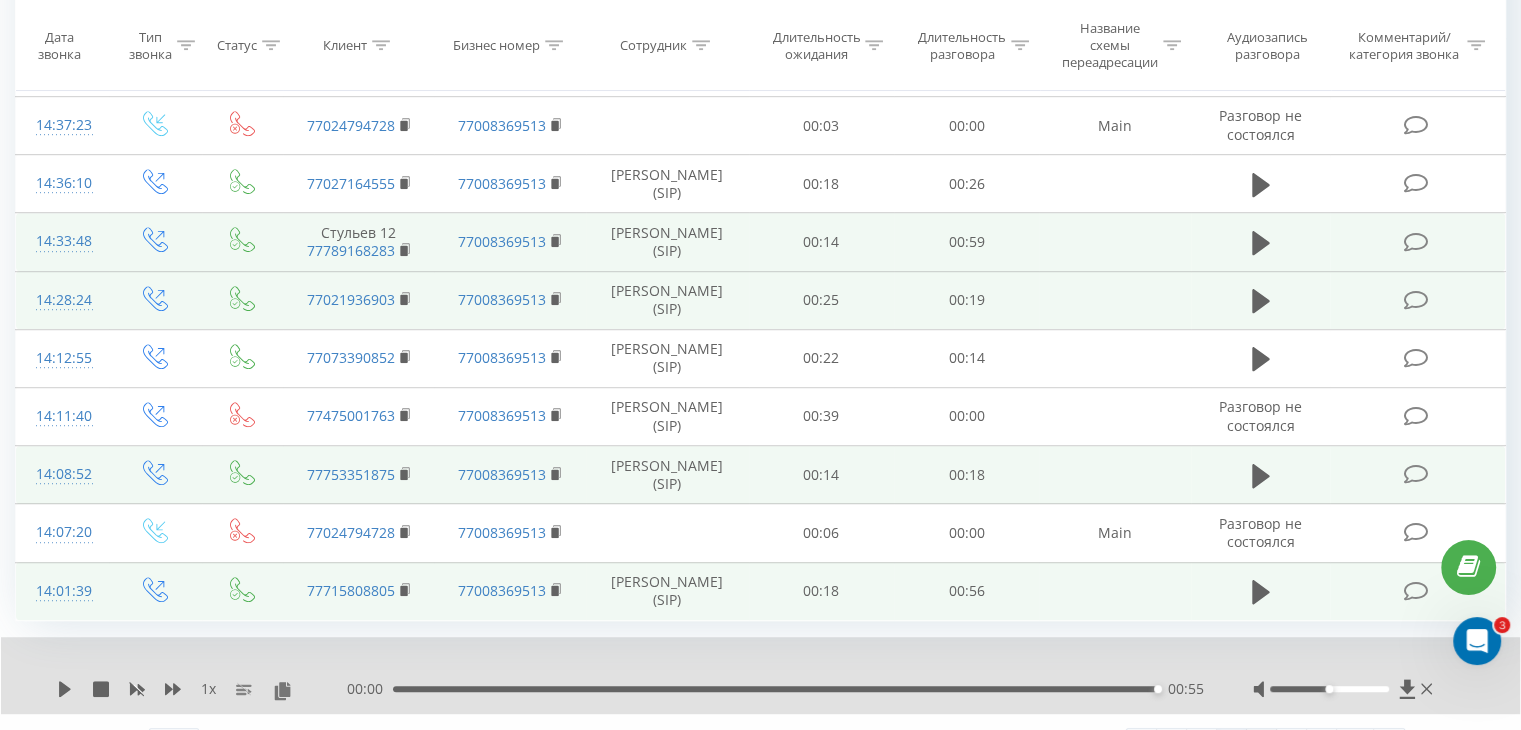 click on "4" at bounding box center (1262, 743) 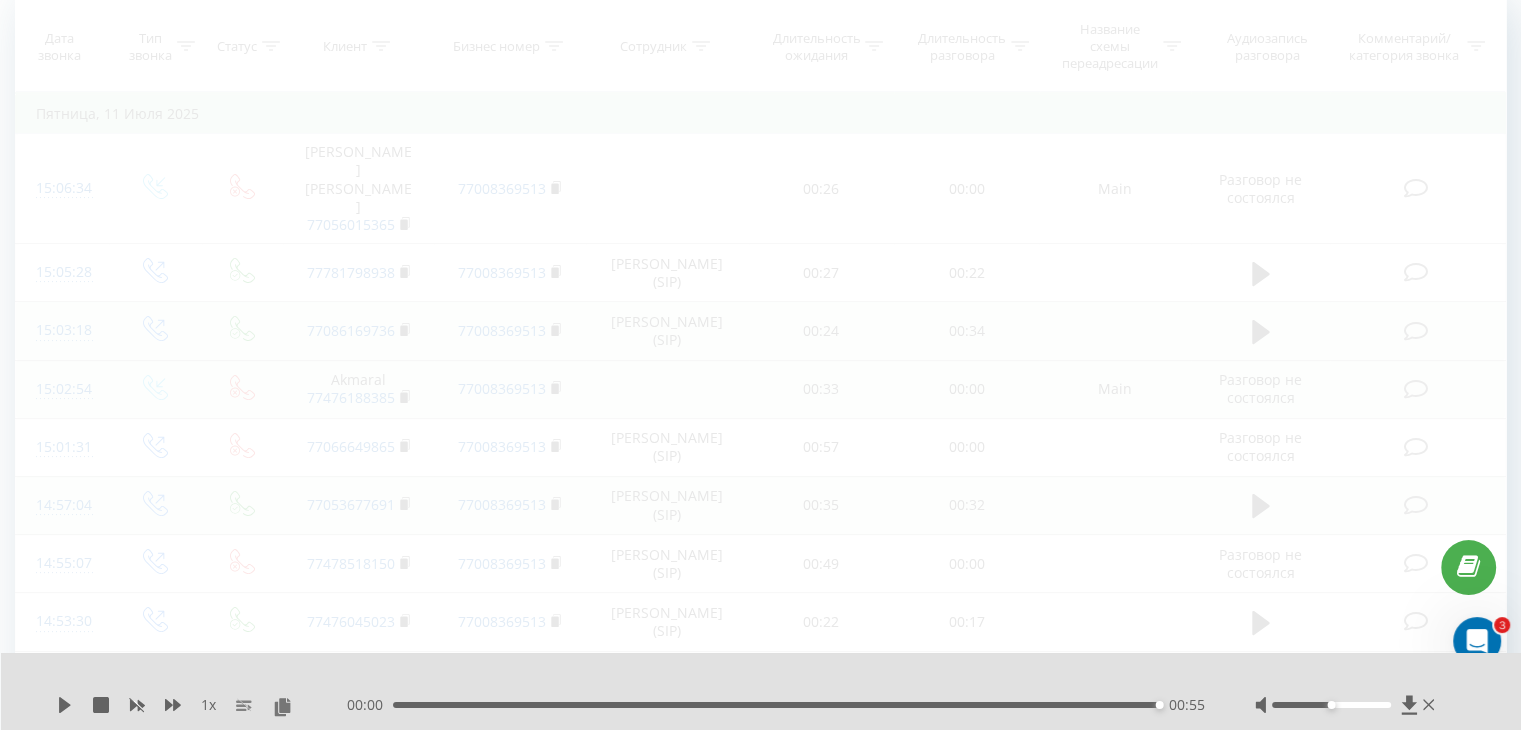 scroll, scrollTop: 132, scrollLeft: 0, axis: vertical 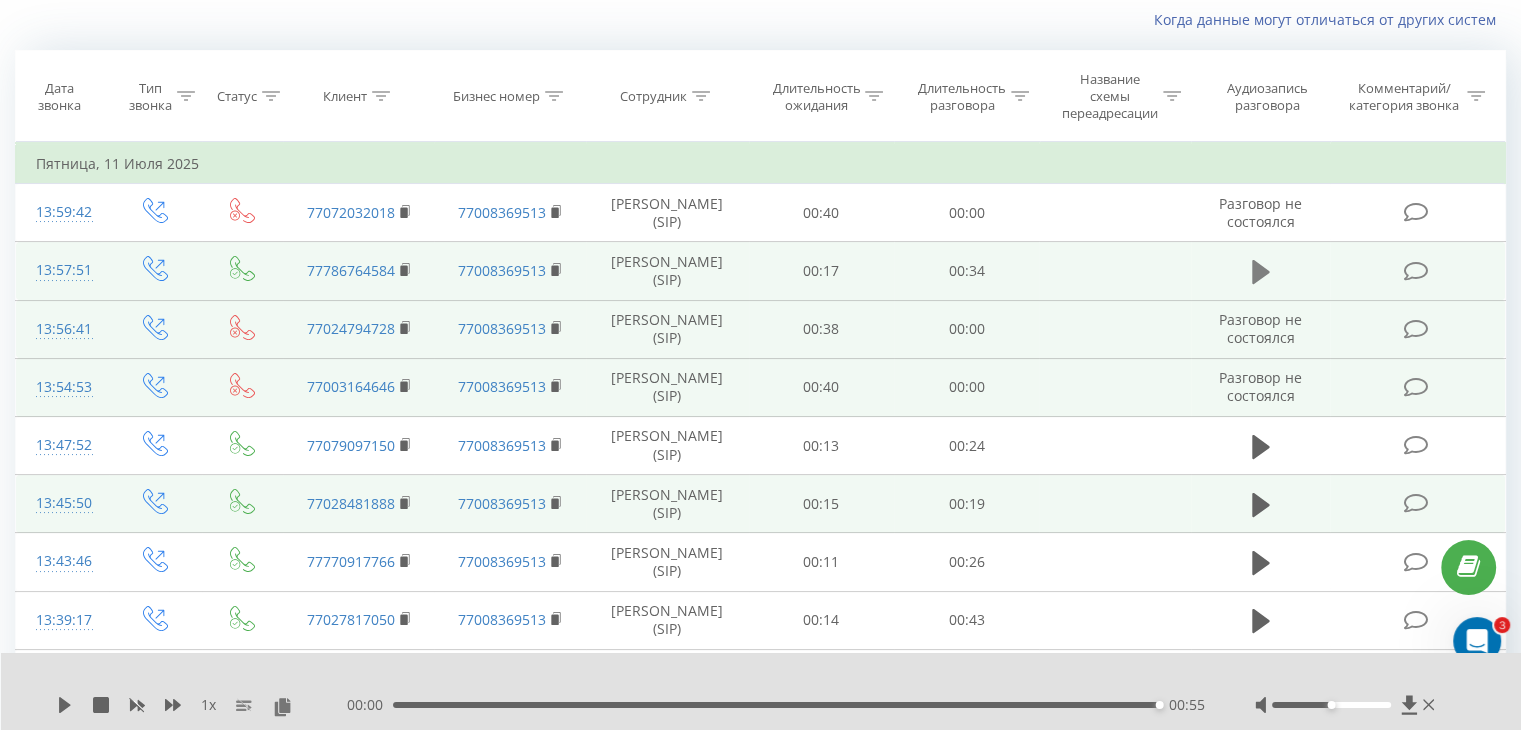 click 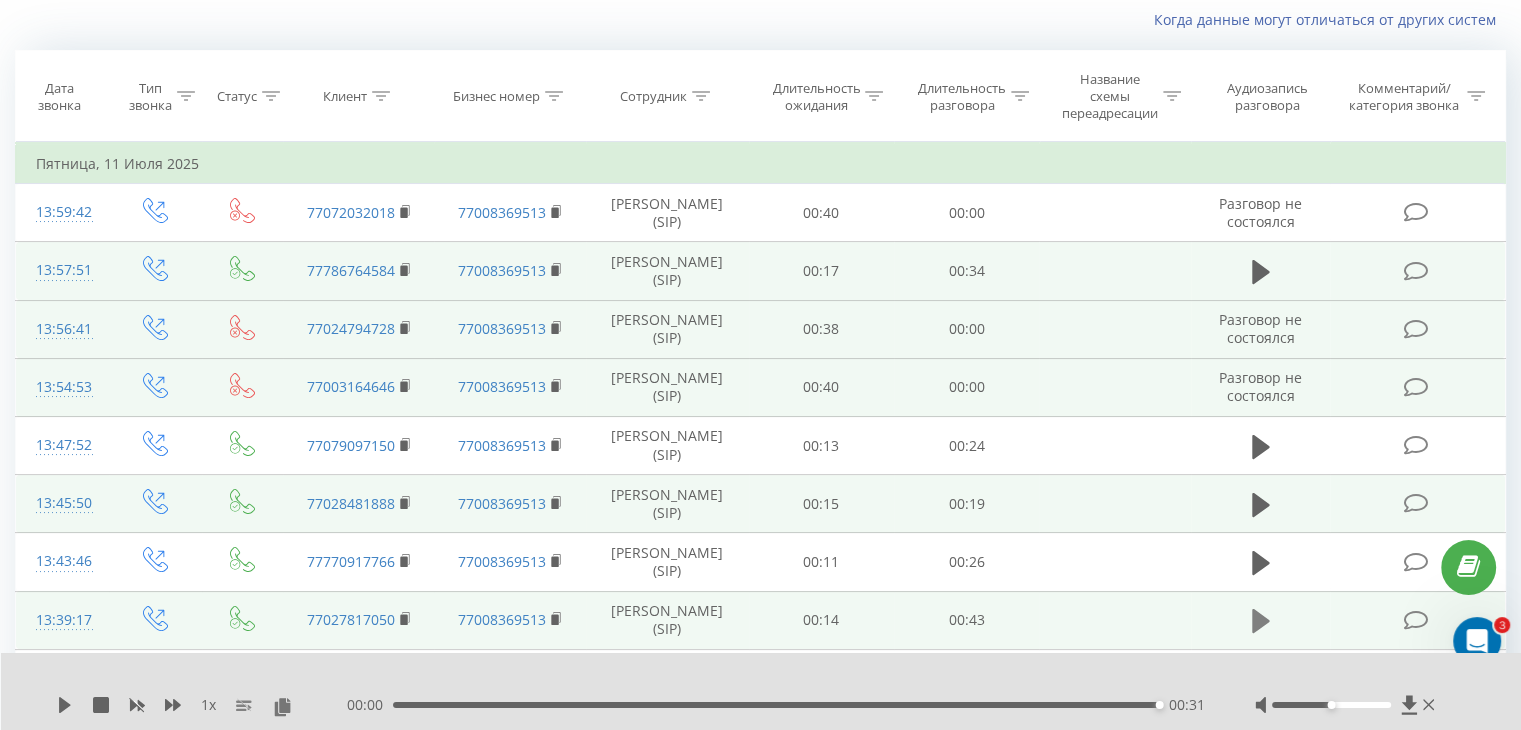 click 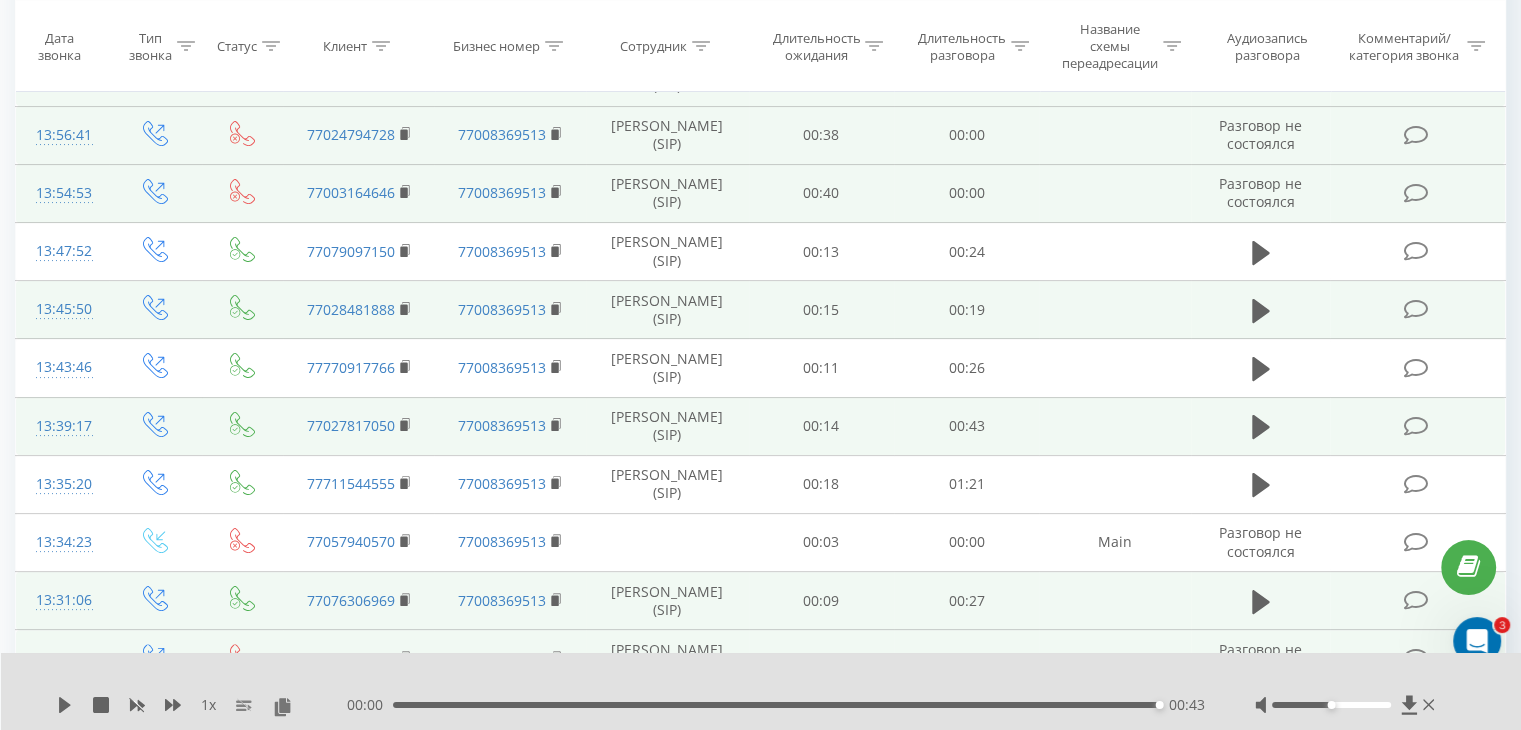 scroll, scrollTop: 332, scrollLeft: 0, axis: vertical 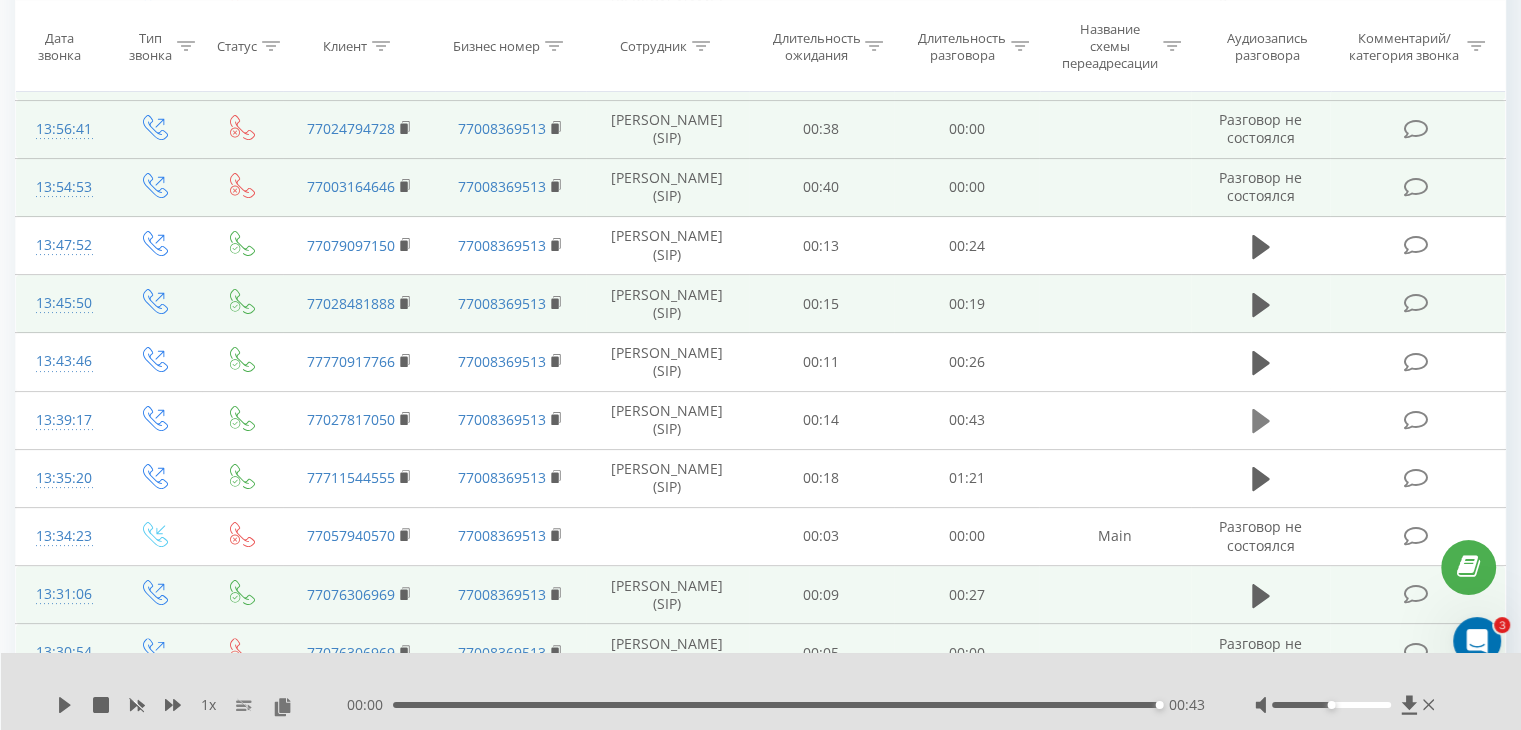 click at bounding box center [1261, 421] 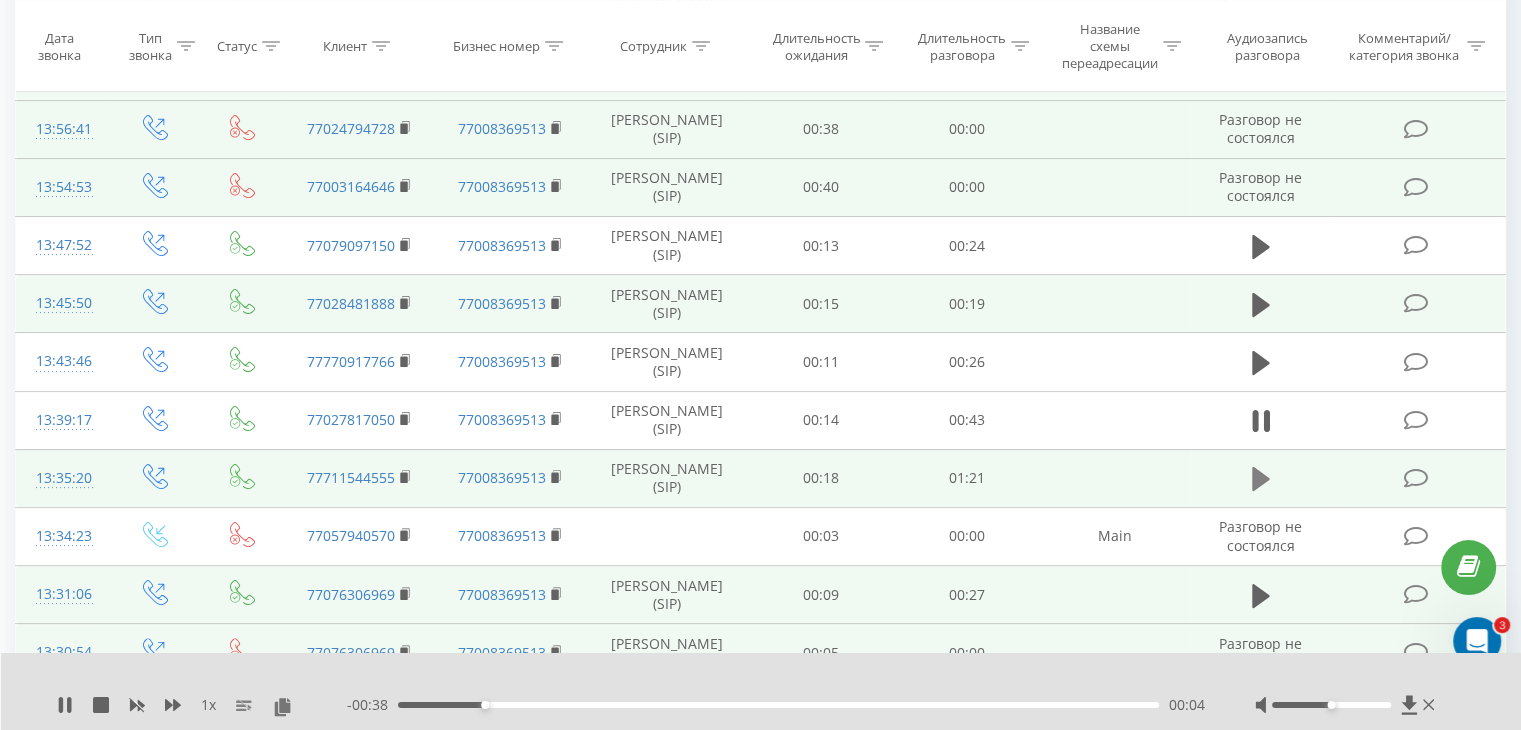 click 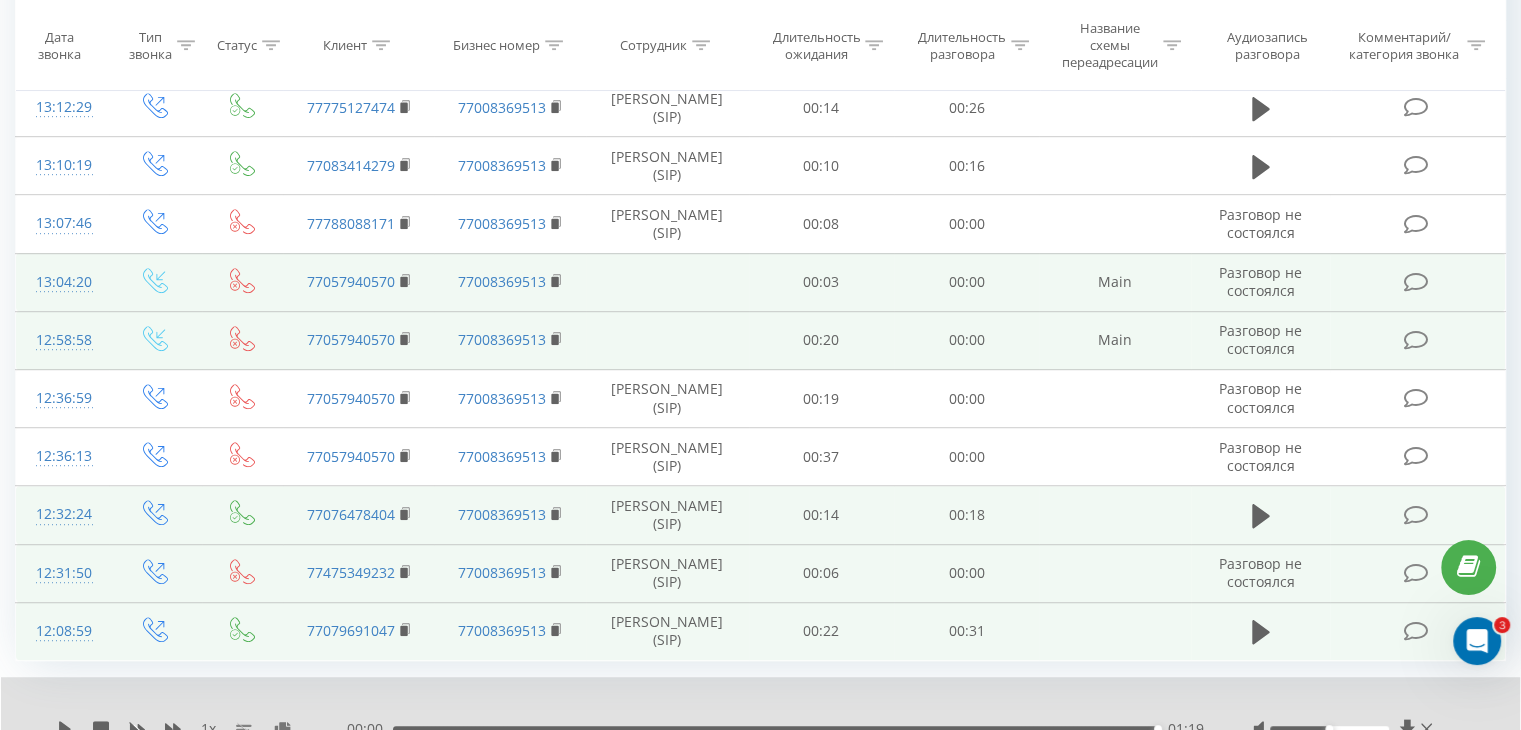 scroll, scrollTop: 1187, scrollLeft: 0, axis: vertical 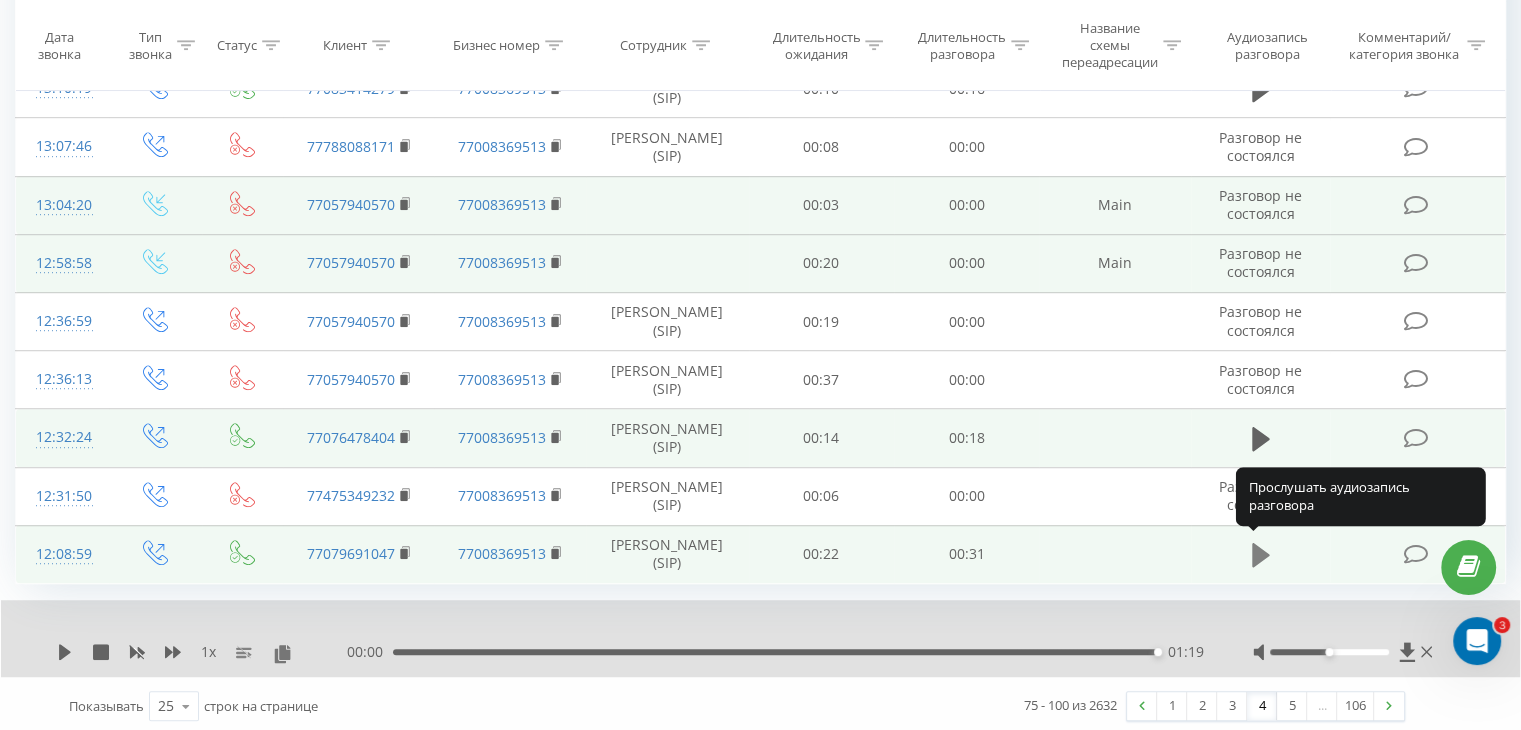 click 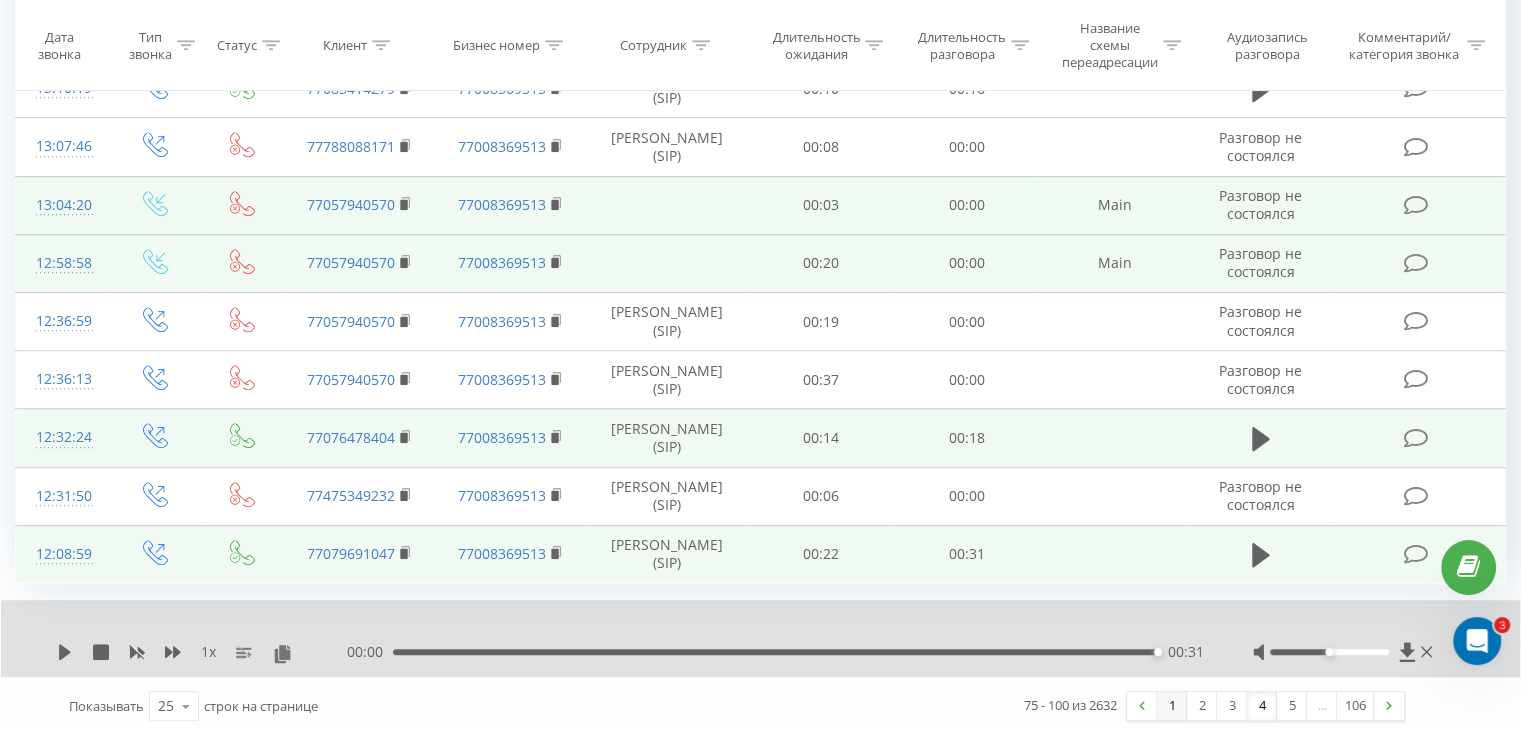 click on "1" at bounding box center [1172, 706] 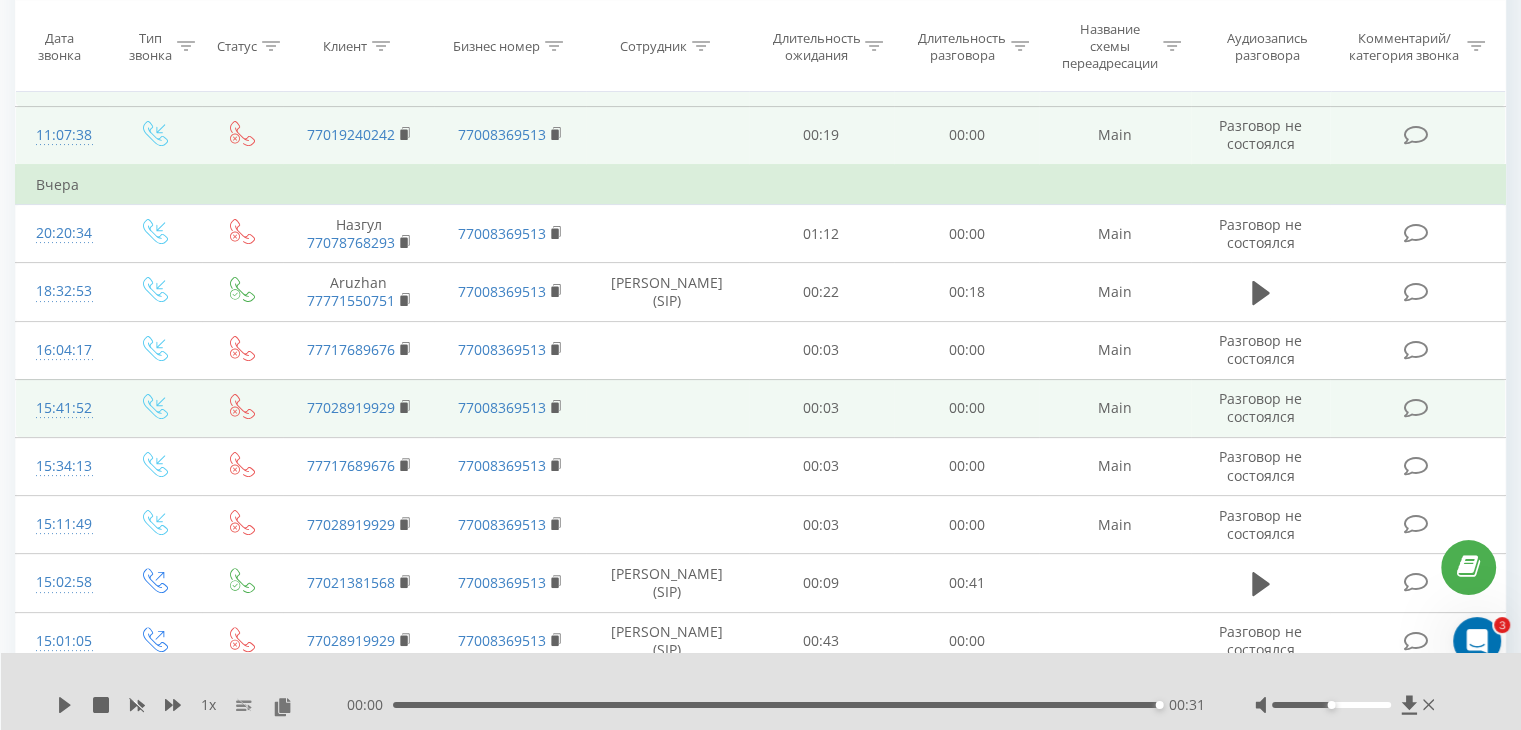 scroll, scrollTop: 432, scrollLeft: 0, axis: vertical 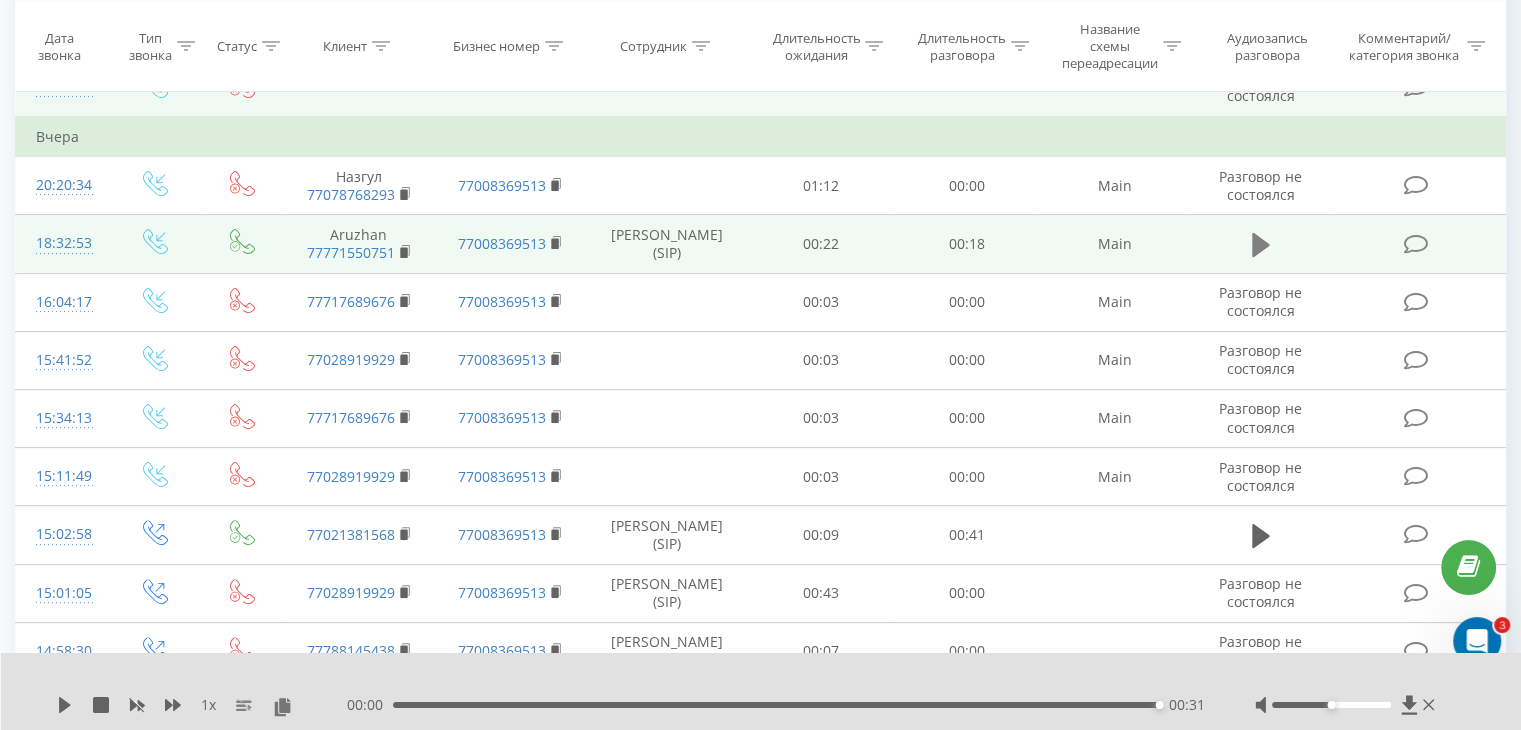 click at bounding box center (1261, 245) 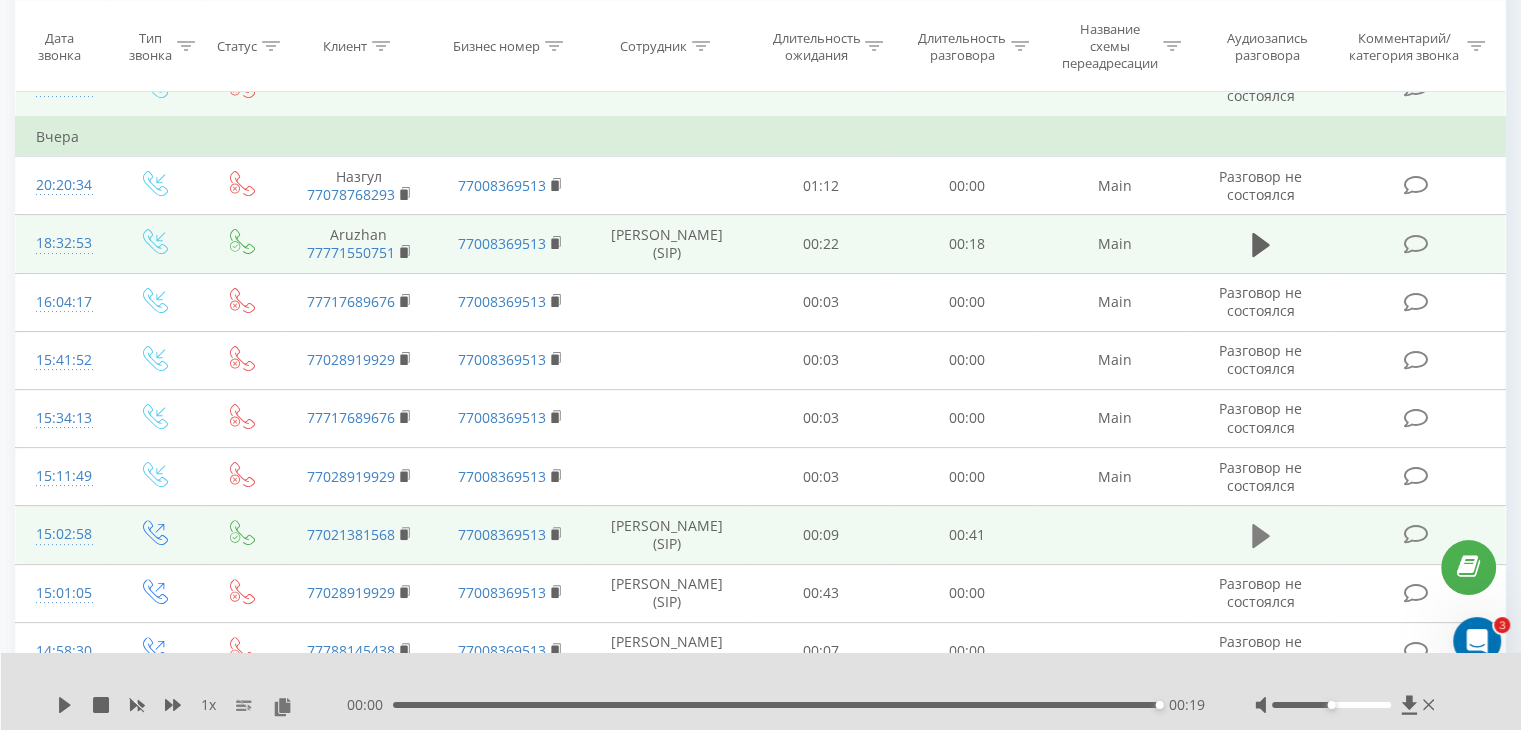 click 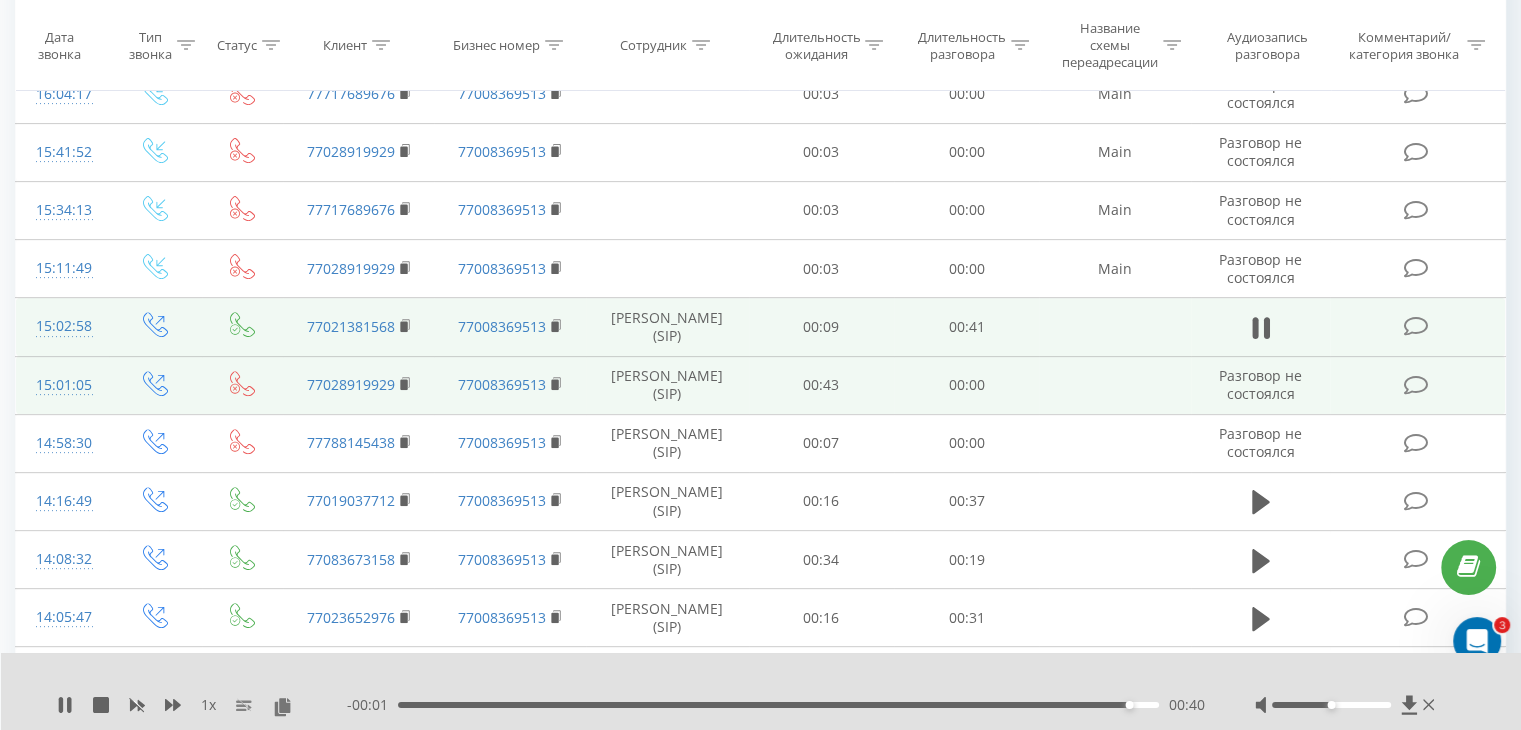 scroll, scrollTop: 732, scrollLeft: 0, axis: vertical 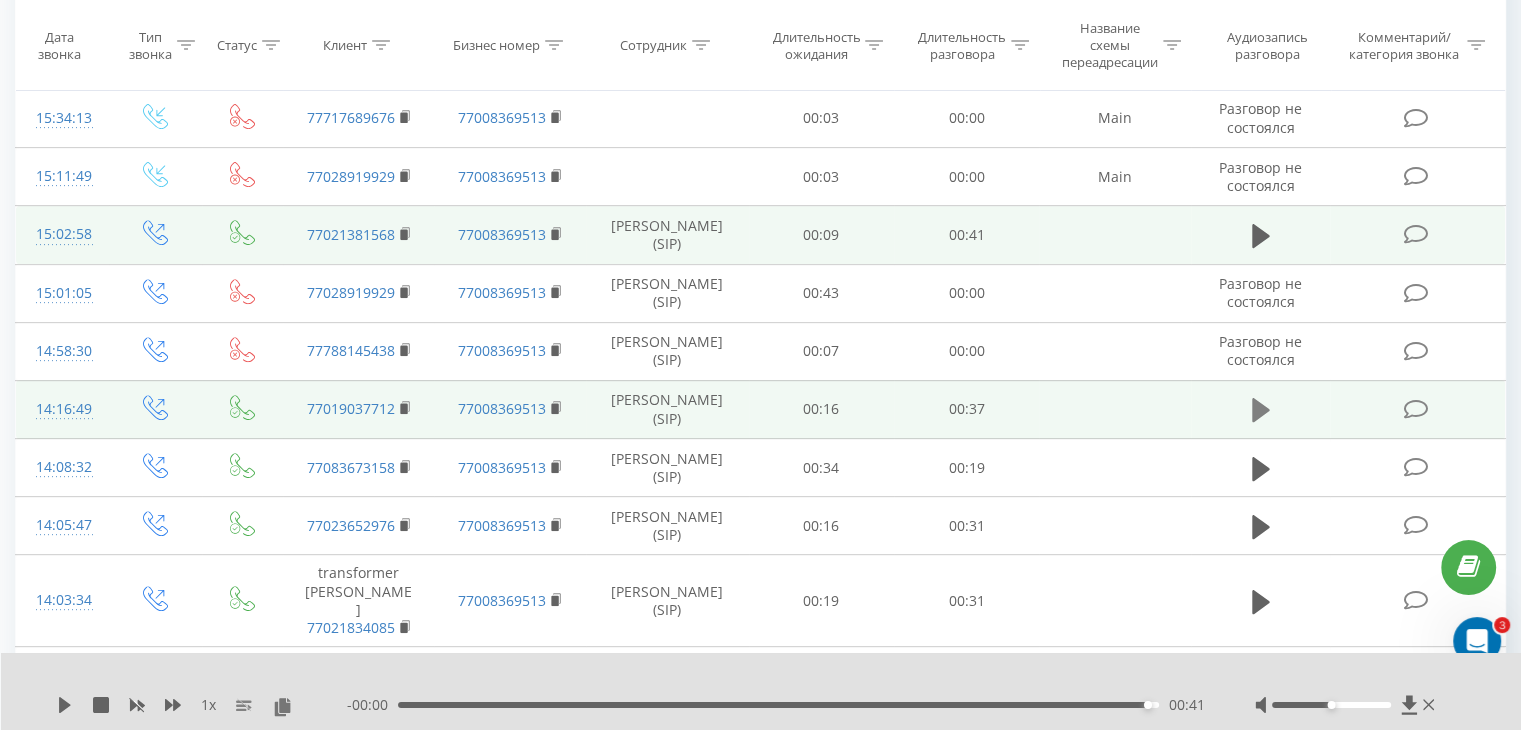 click 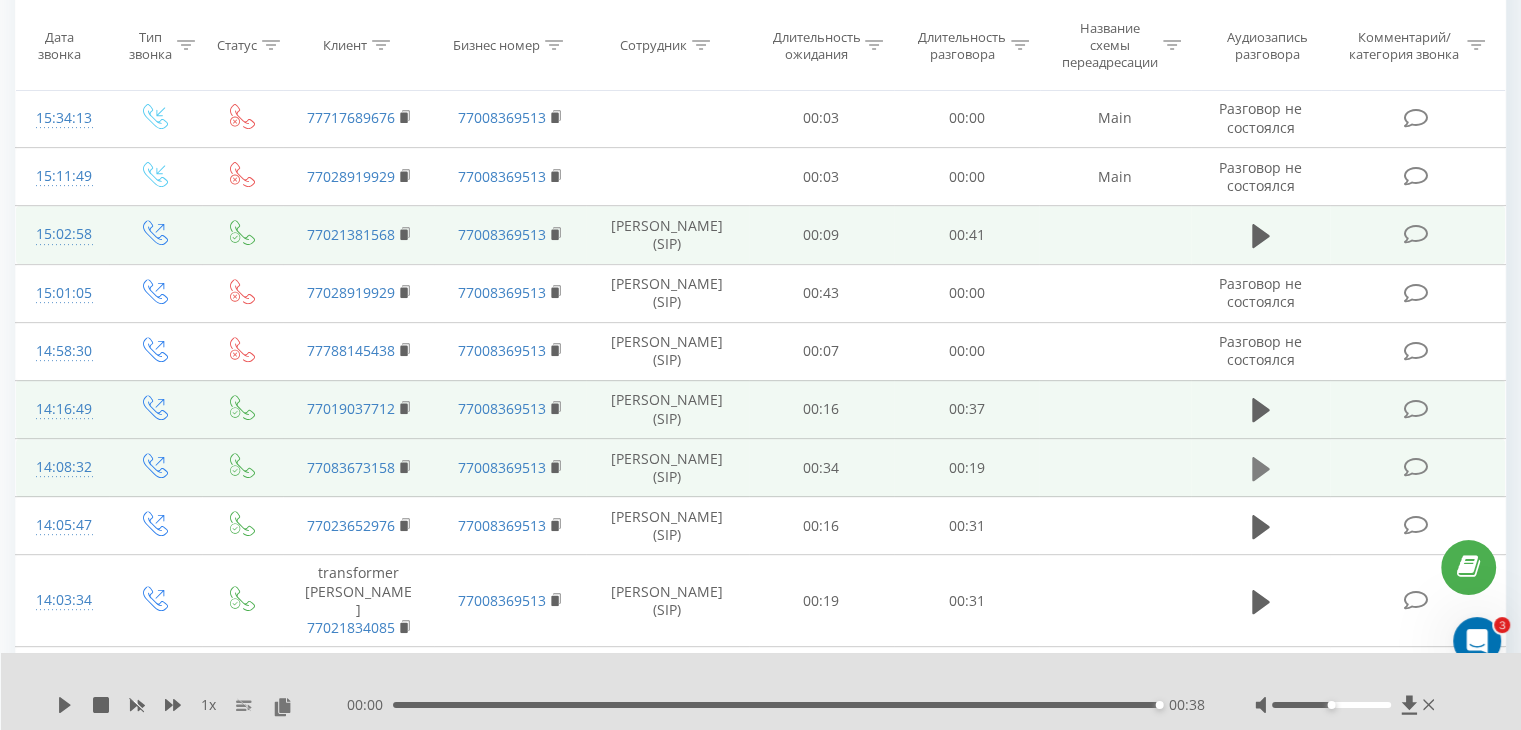 click 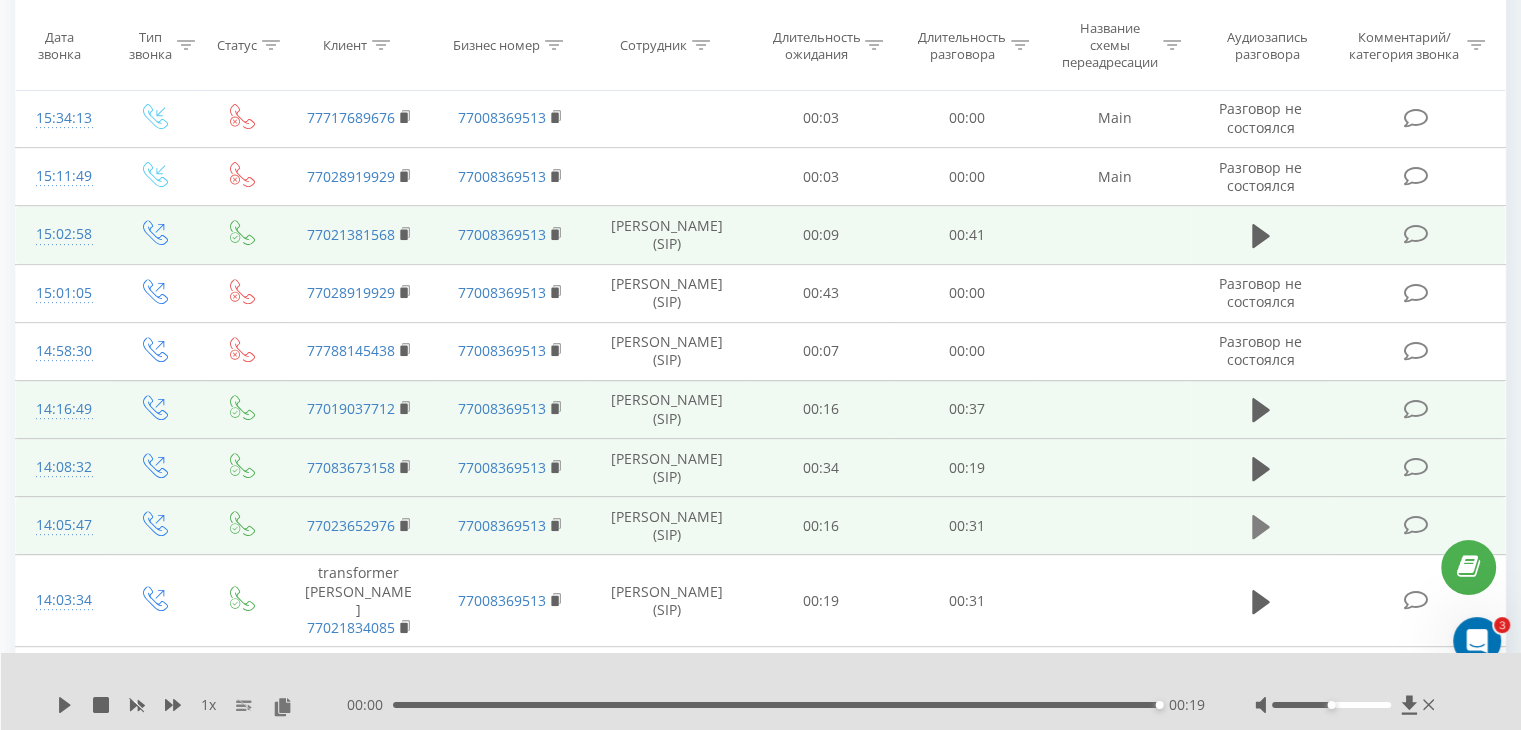 click at bounding box center (1261, 527) 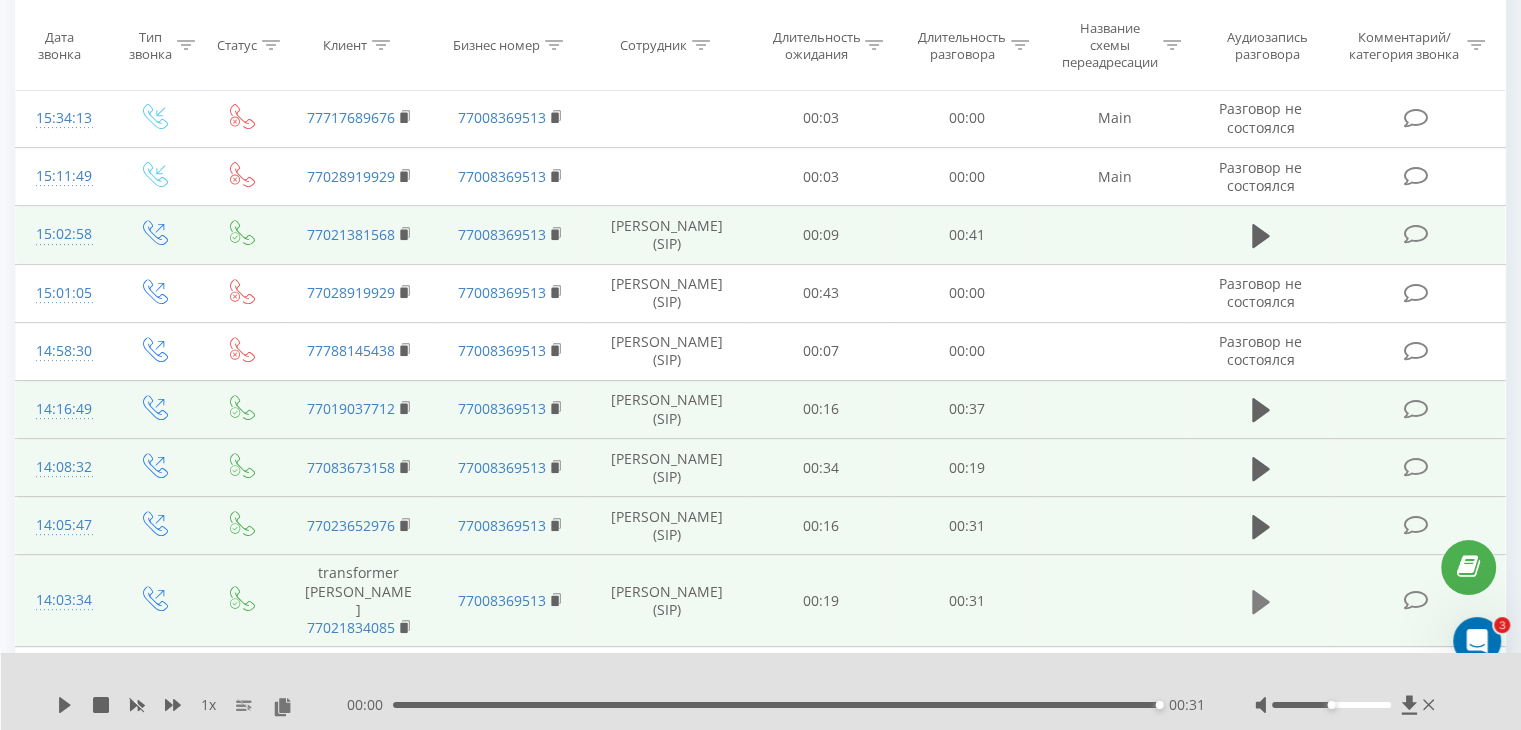 click 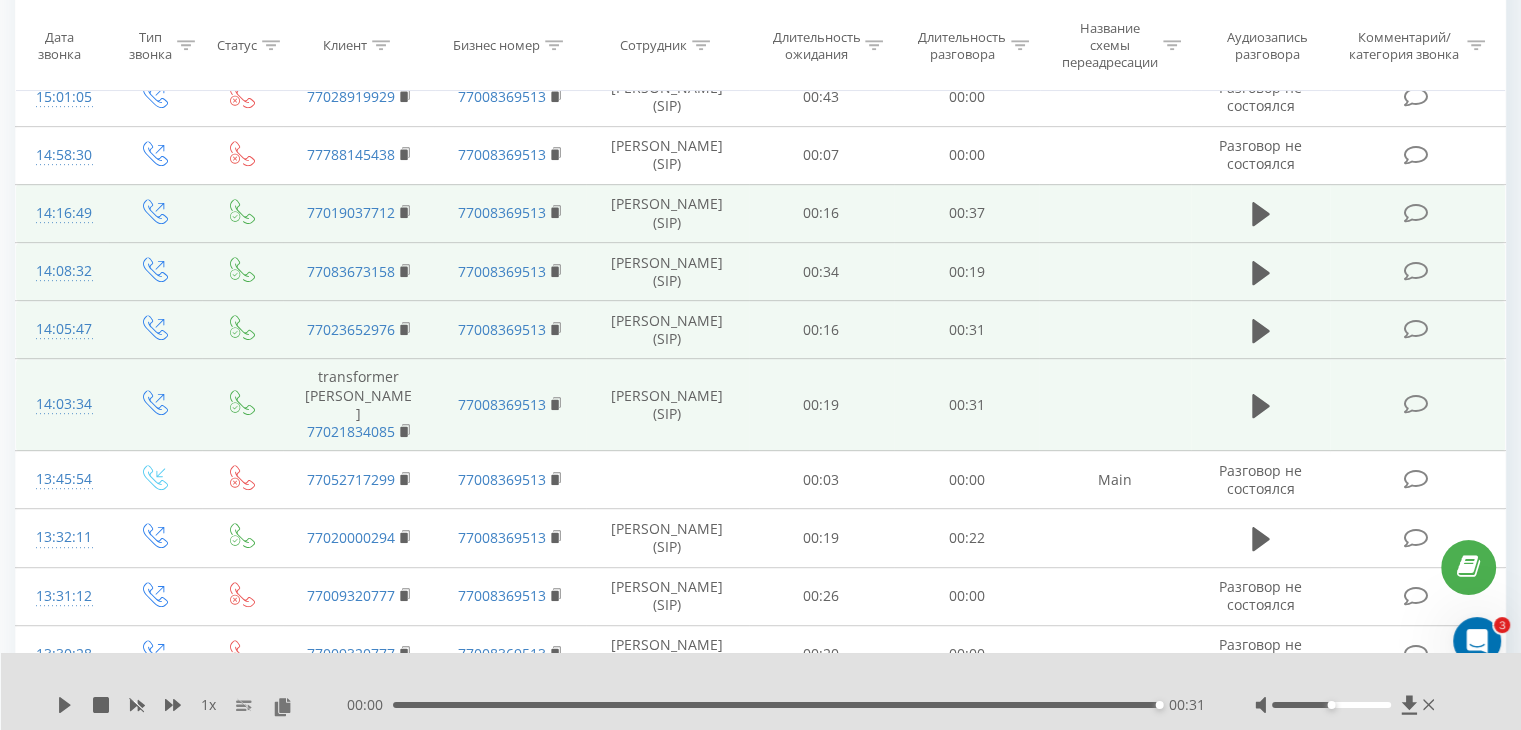 scroll, scrollTop: 932, scrollLeft: 0, axis: vertical 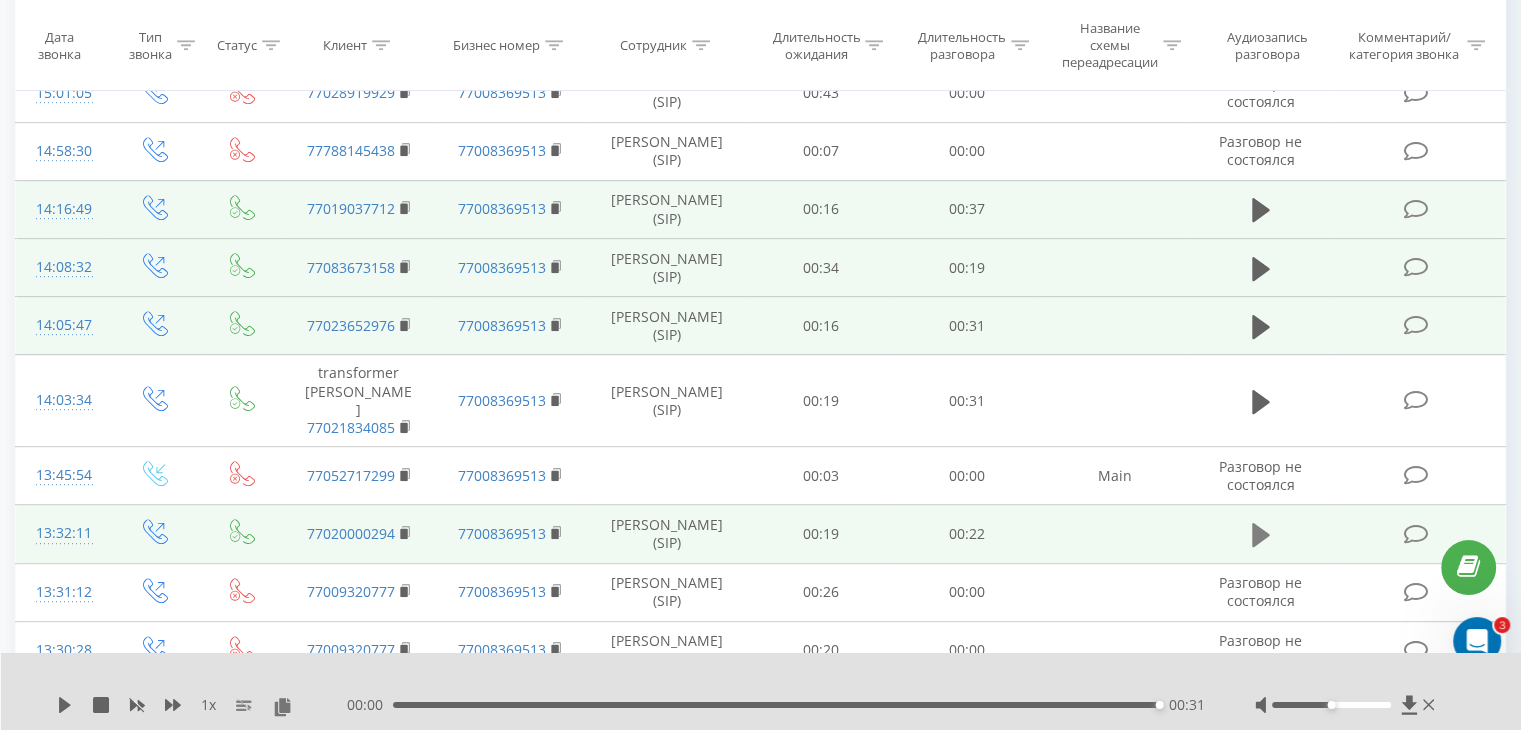 click 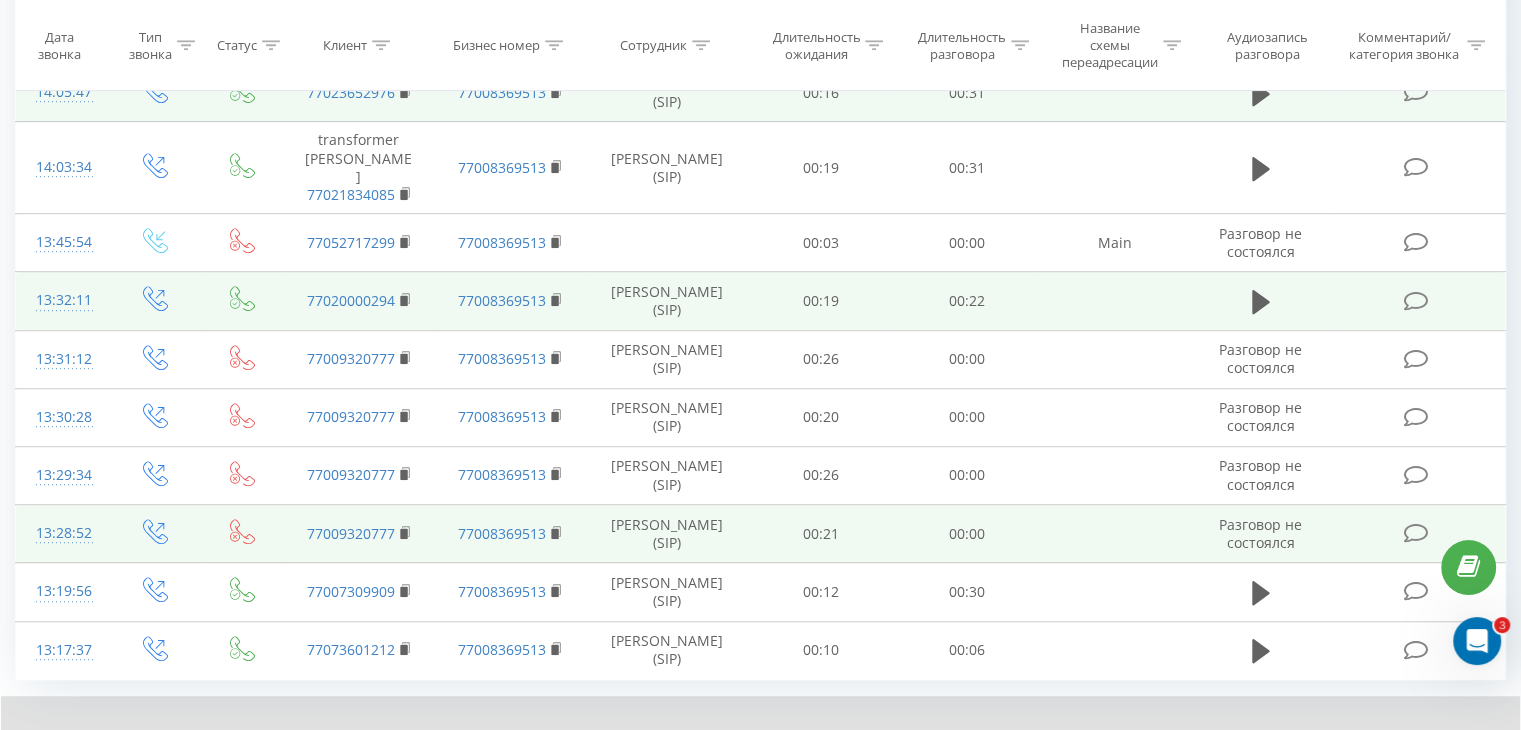 scroll, scrollTop: 1242, scrollLeft: 0, axis: vertical 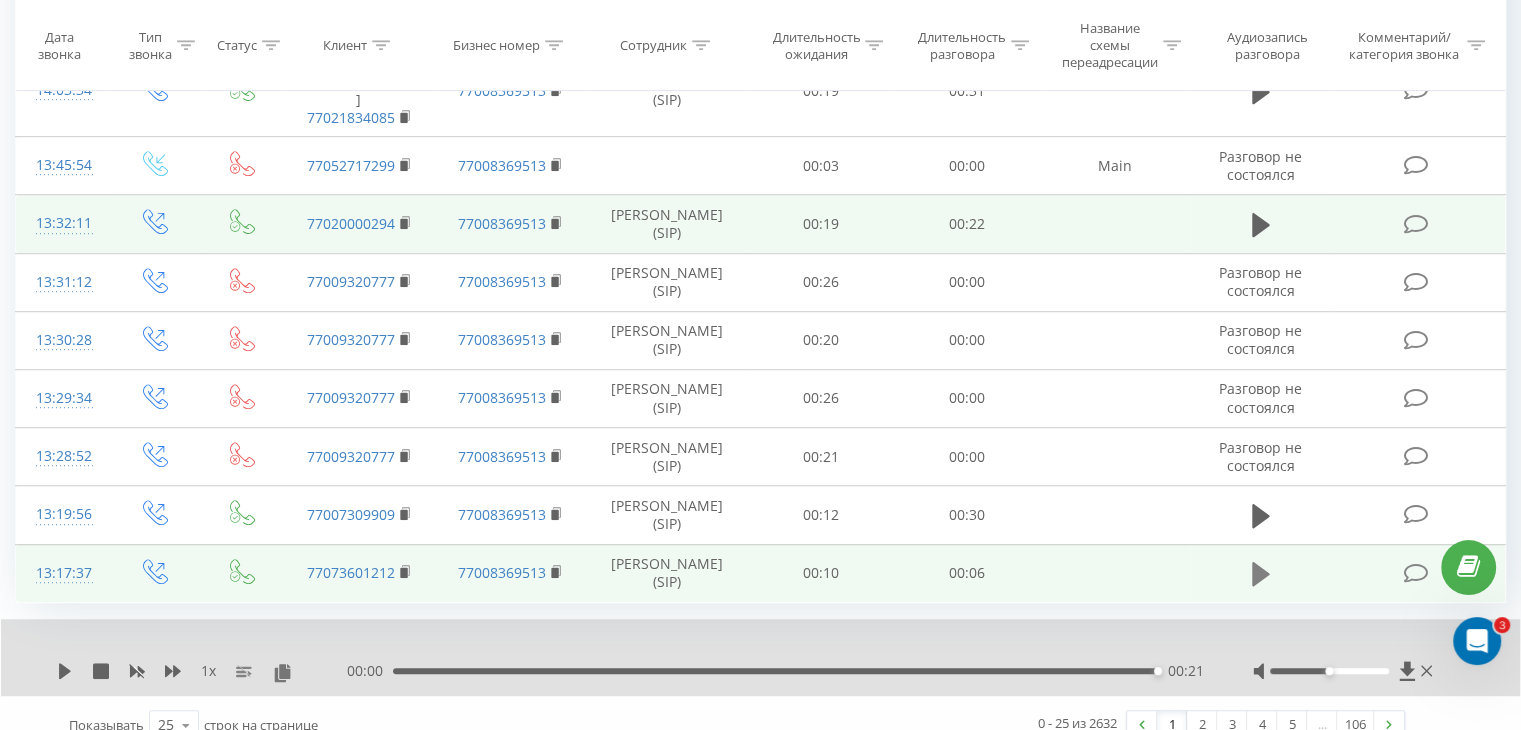 click 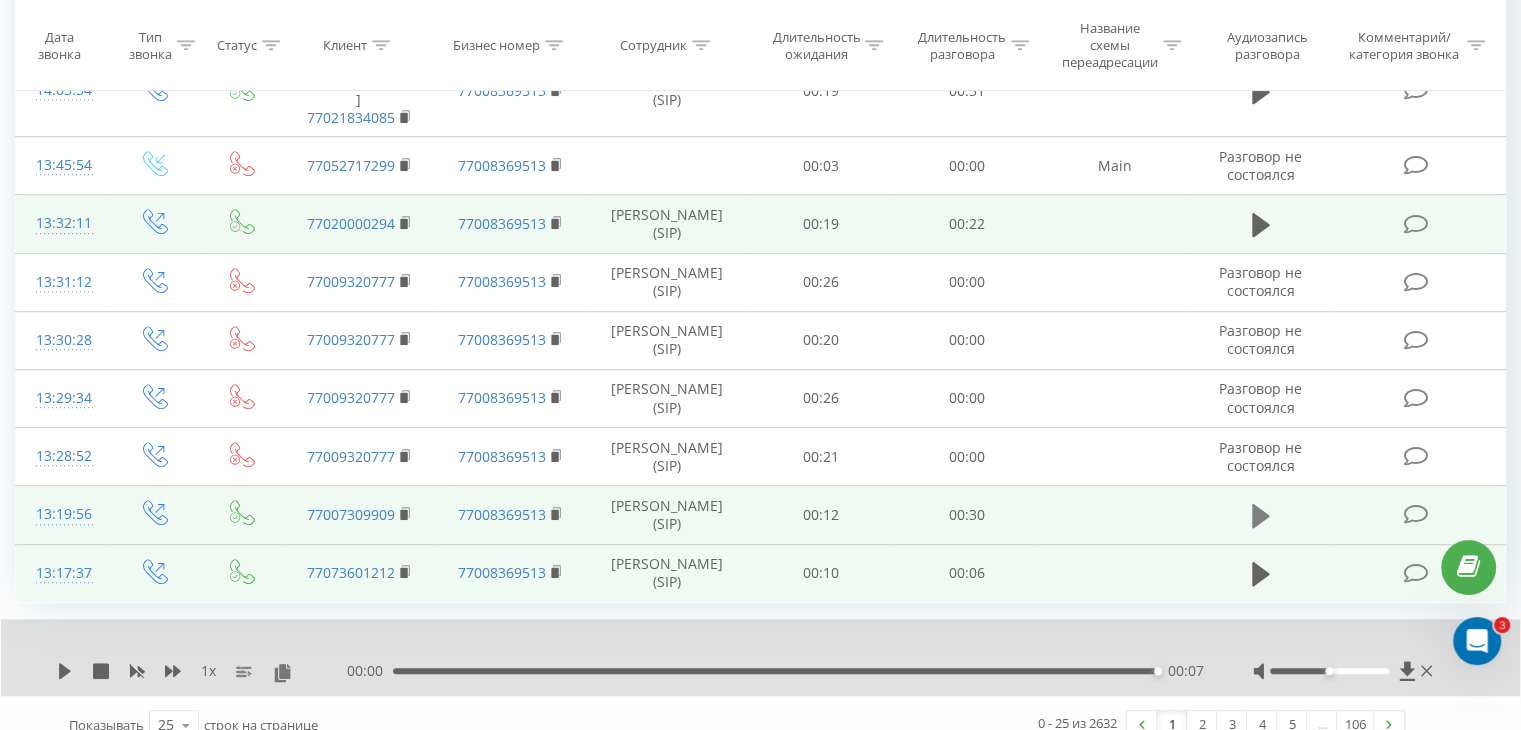 click 